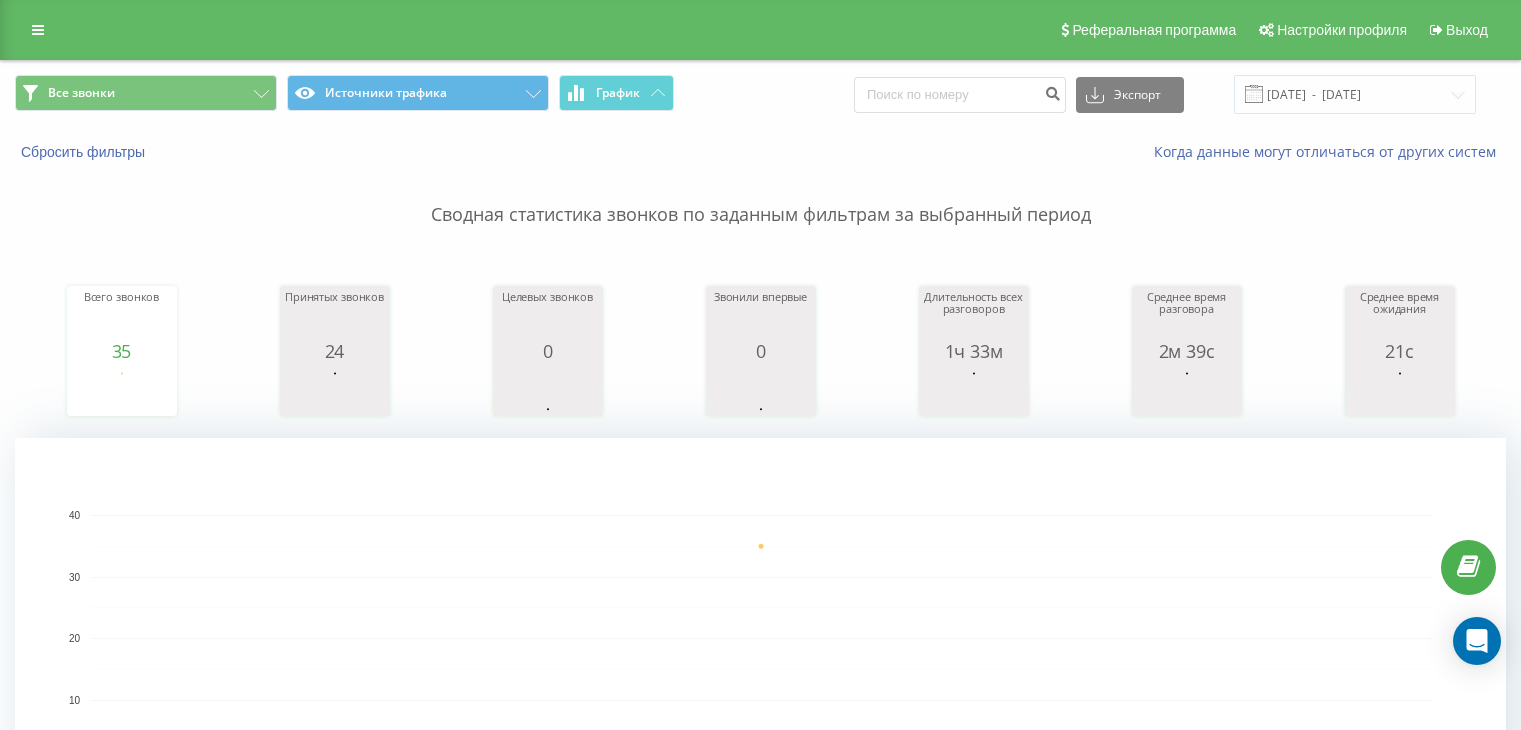 scroll, scrollTop: 0, scrollLeft: 0, axis: both 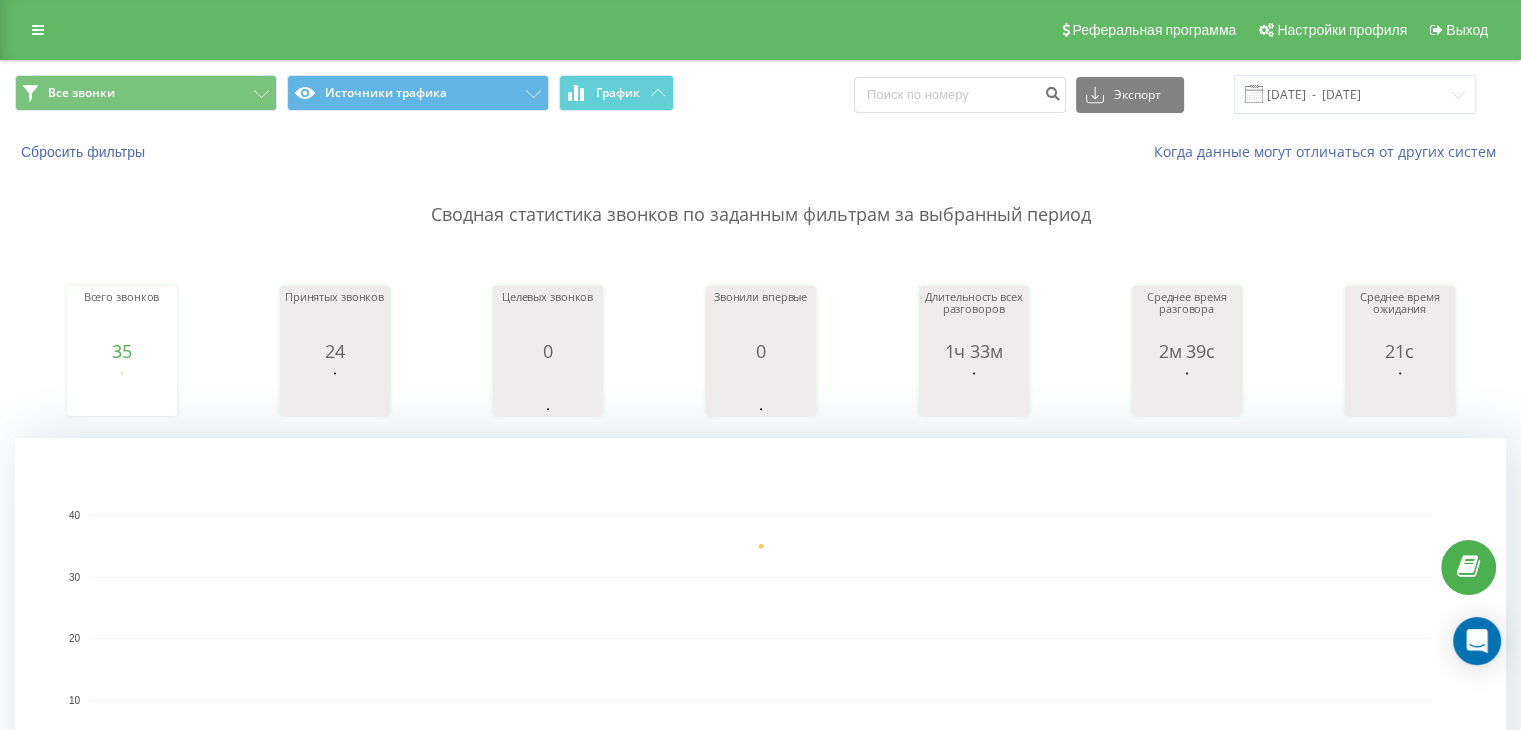 click on "[DATE]  -  [DATE]" at bounding box center [1355, 94] 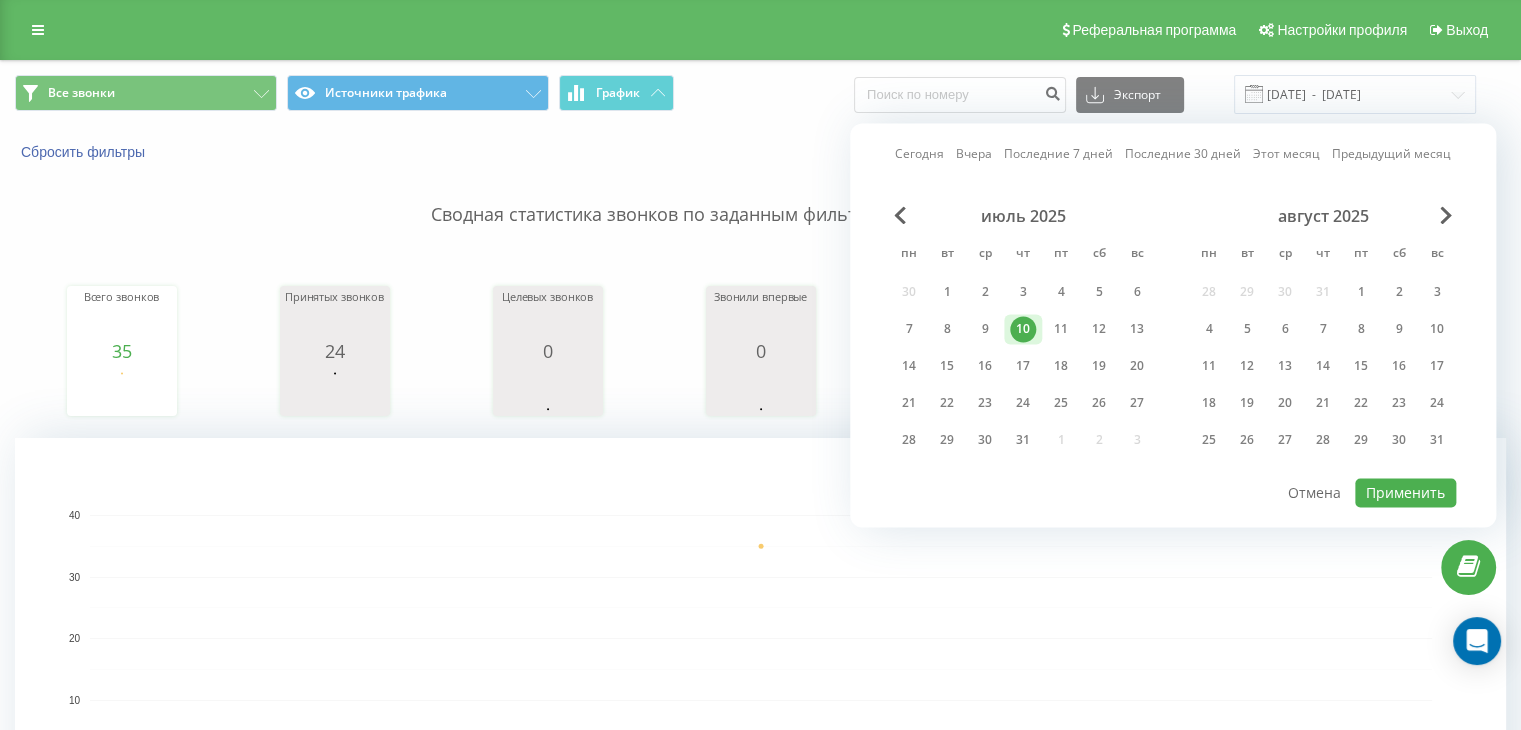 click on "10" at bounding box center (1023, 329) 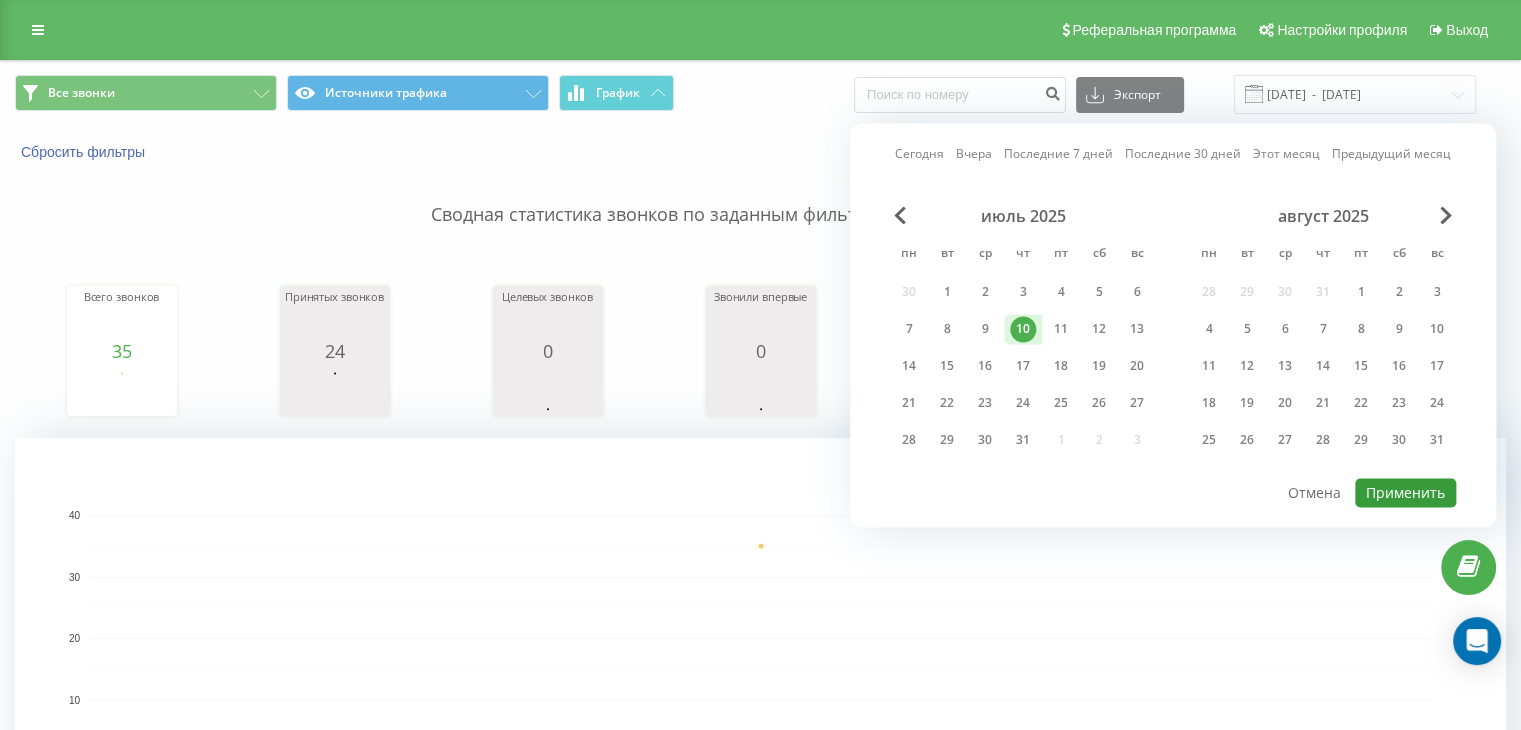 click on "Применить" at bounding box center [1405, 492] 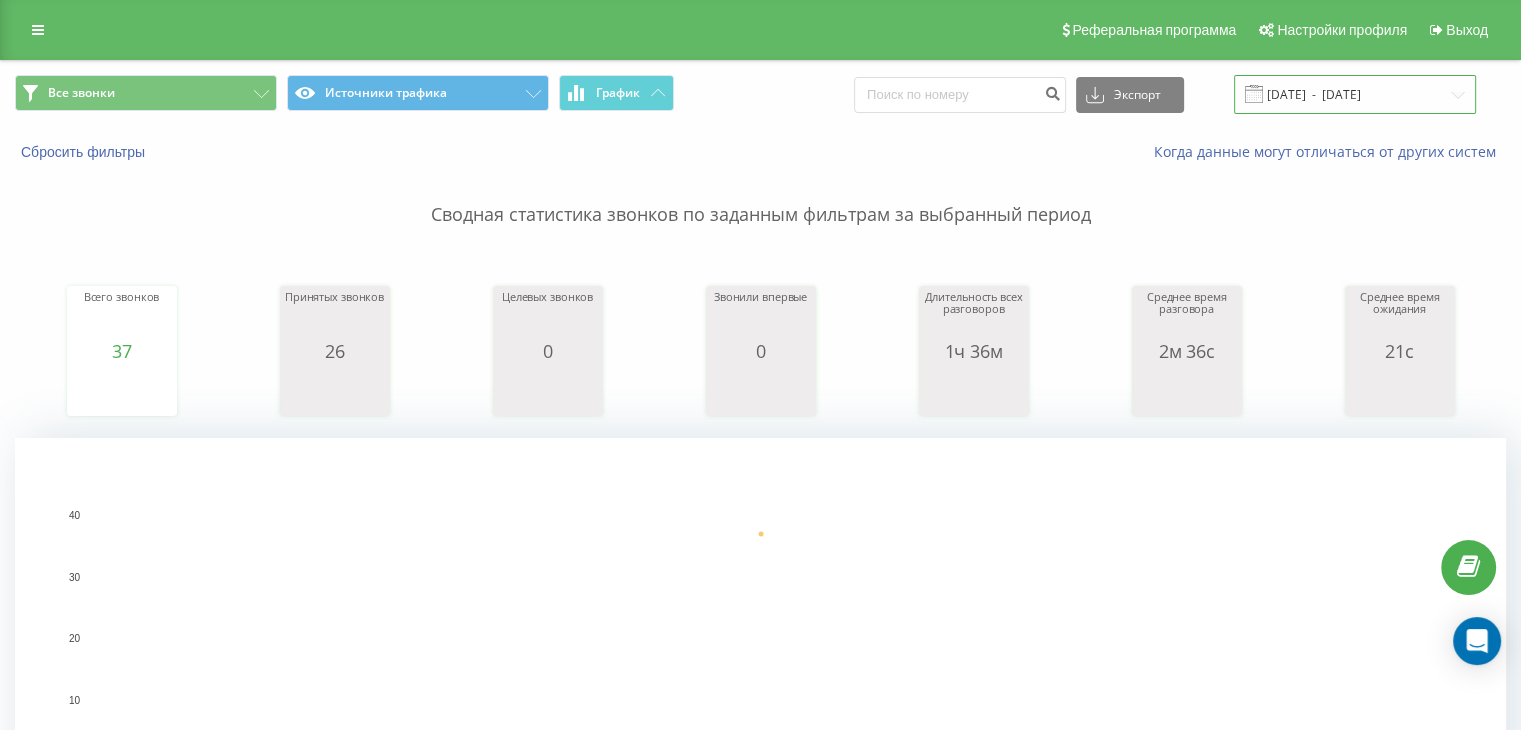 click on "[DATE]  -  [DATE]" at bounding box center [1355, 94] 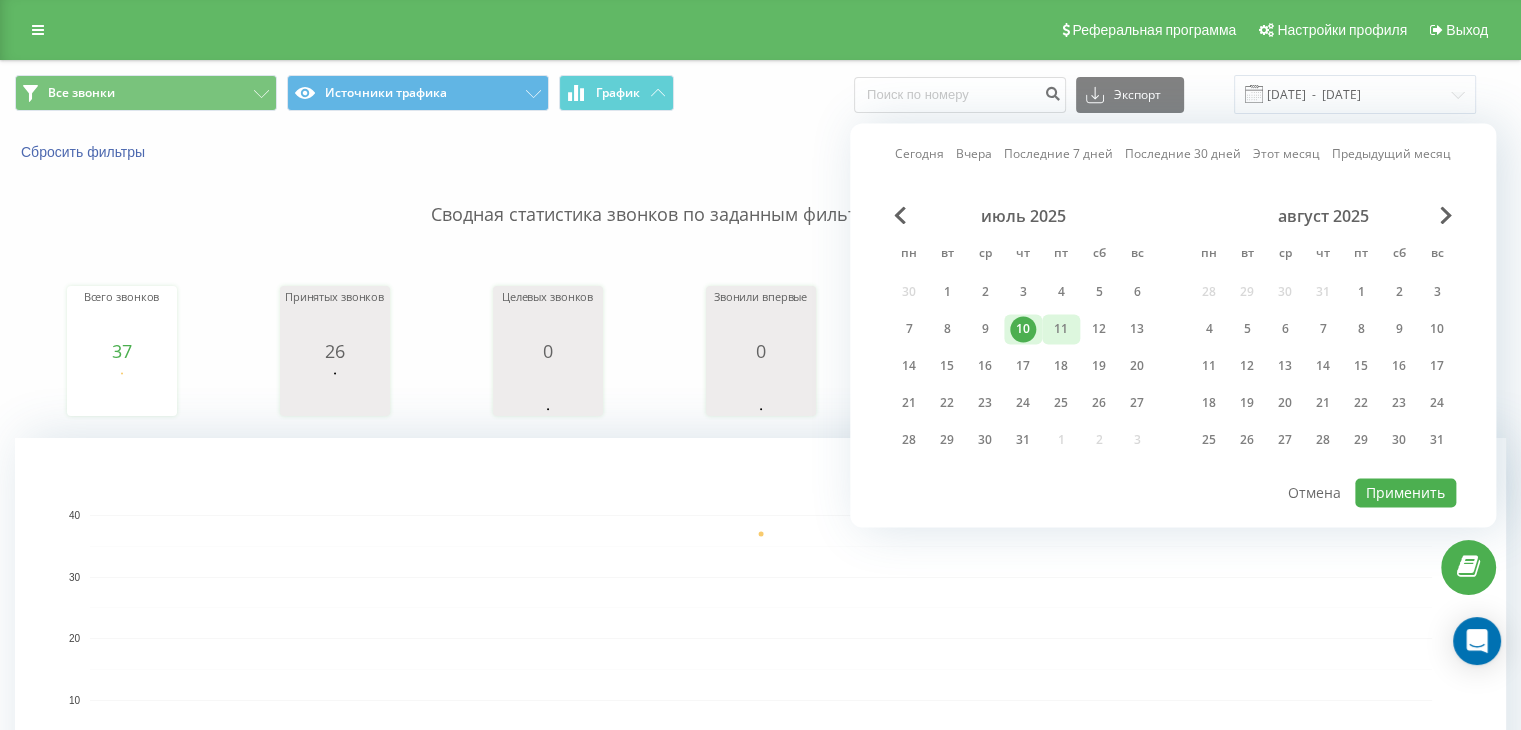 drag, startPoint x: 1024, startPoint y: 316, endPoint x: 1056, endPoint y: 337, distance: 38.27532 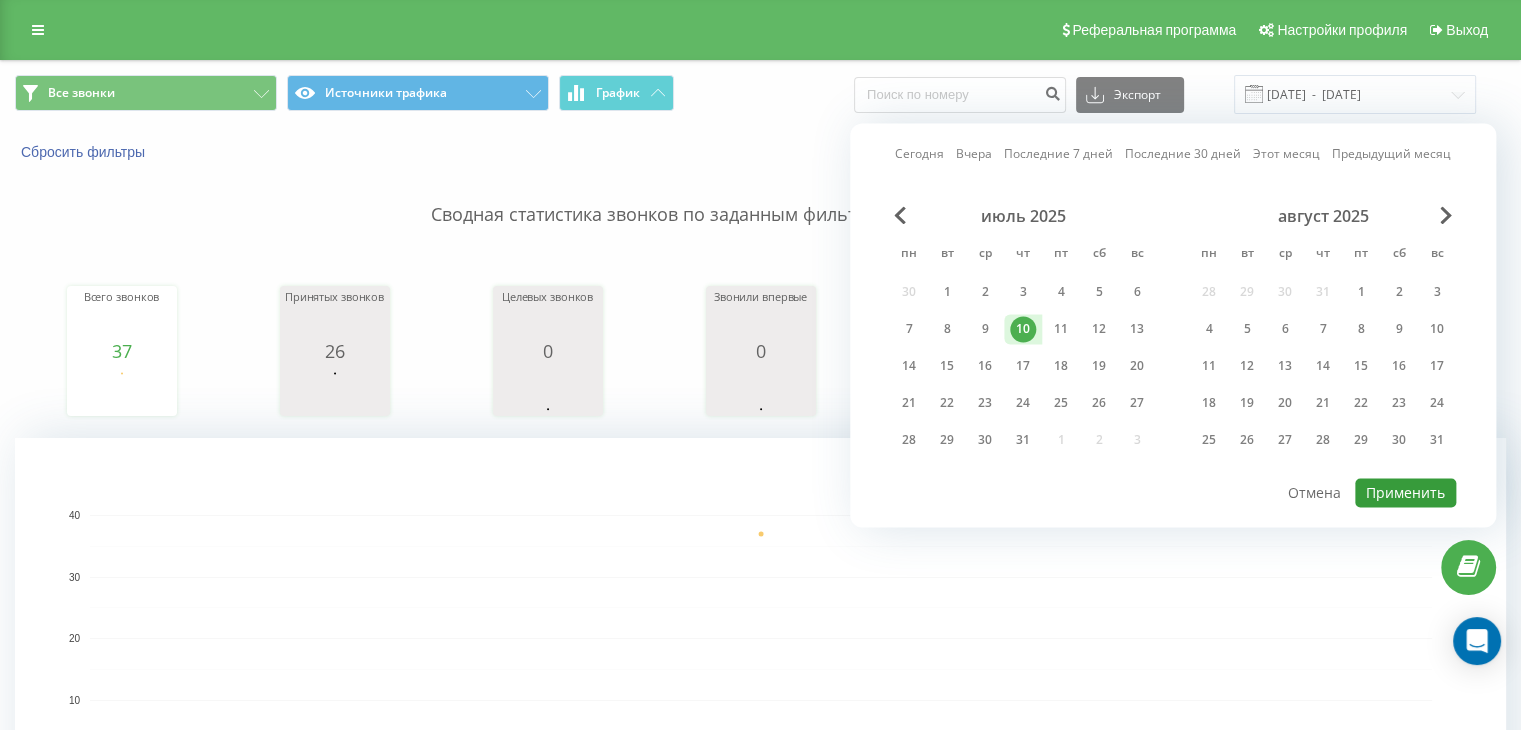 click on "Применить" at bounding box center (1405, 492) 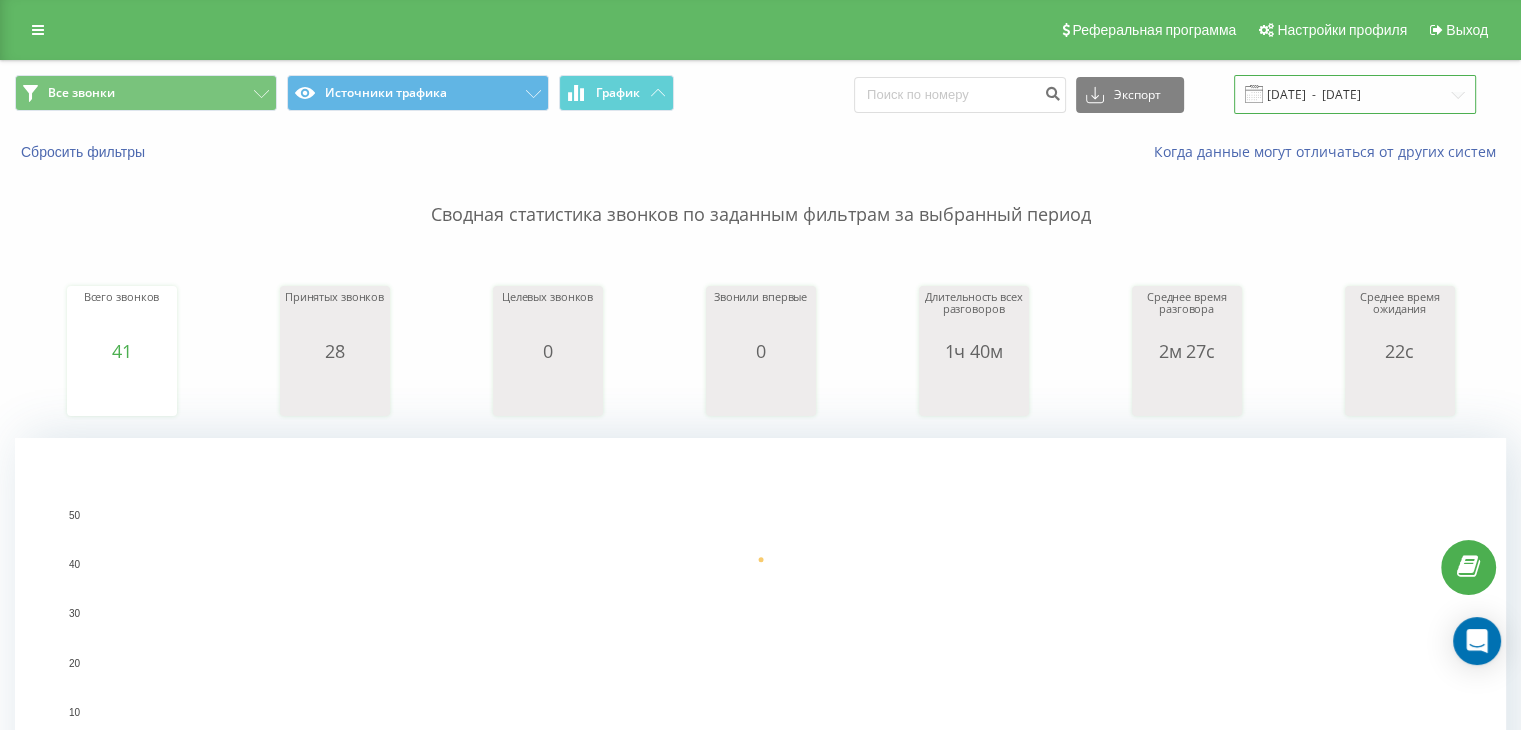 click on "[DATE]  -  [DATE]" at bounding box center (1355, 94) 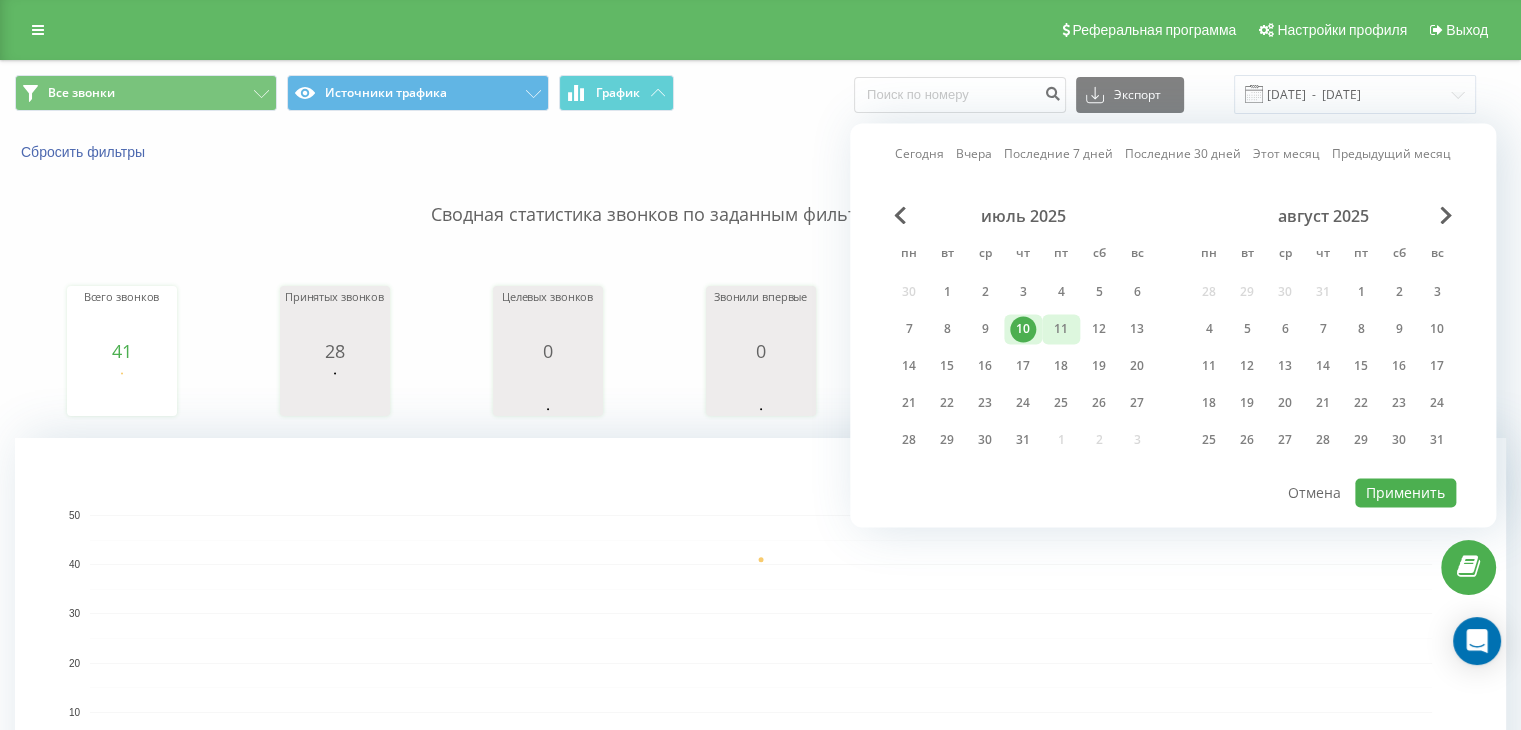drag, startPoint x: 1027, startPoint y: 332, endPoint x: 1047, endPoint y: 333, distance: 20.024984 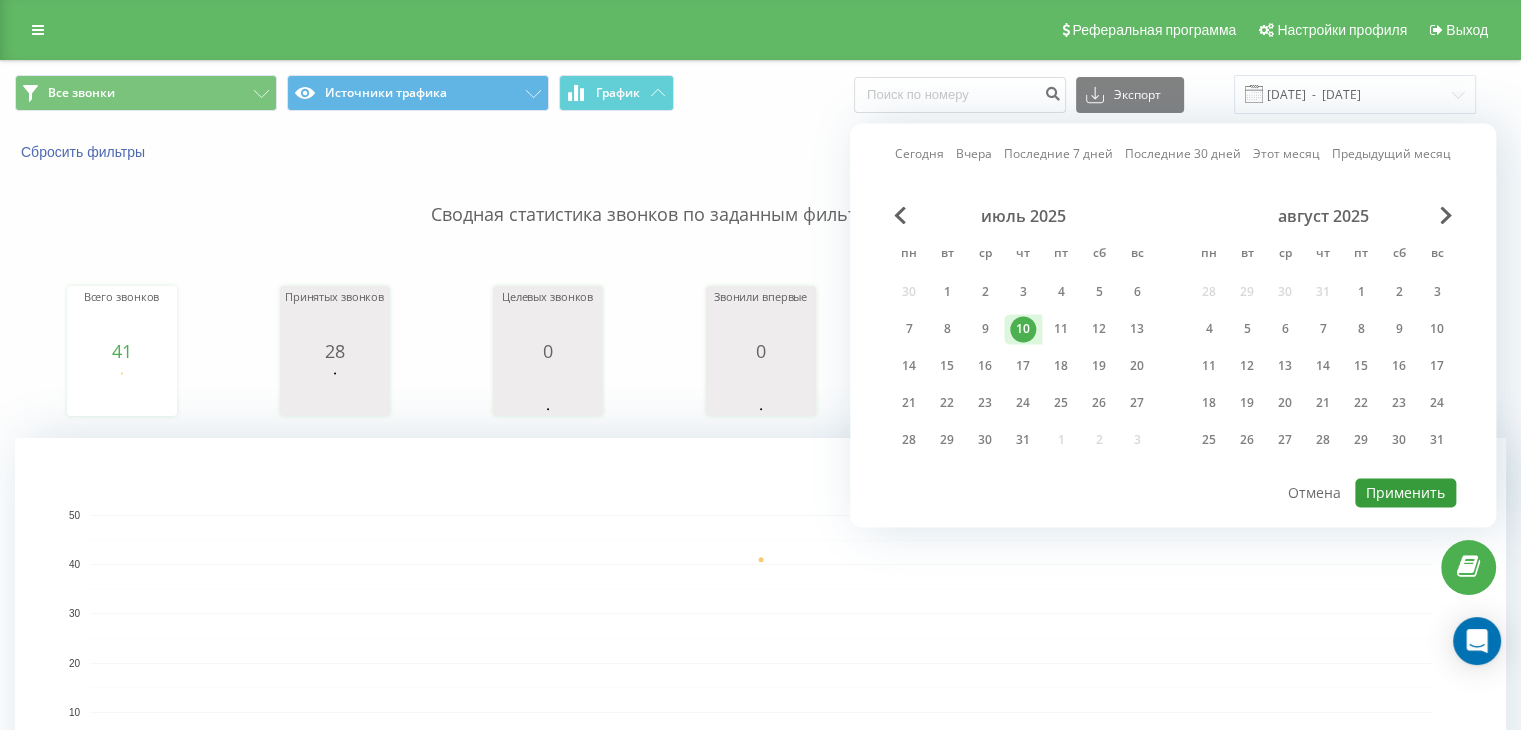 click on "Применить" at bounding box center [1405, 492] 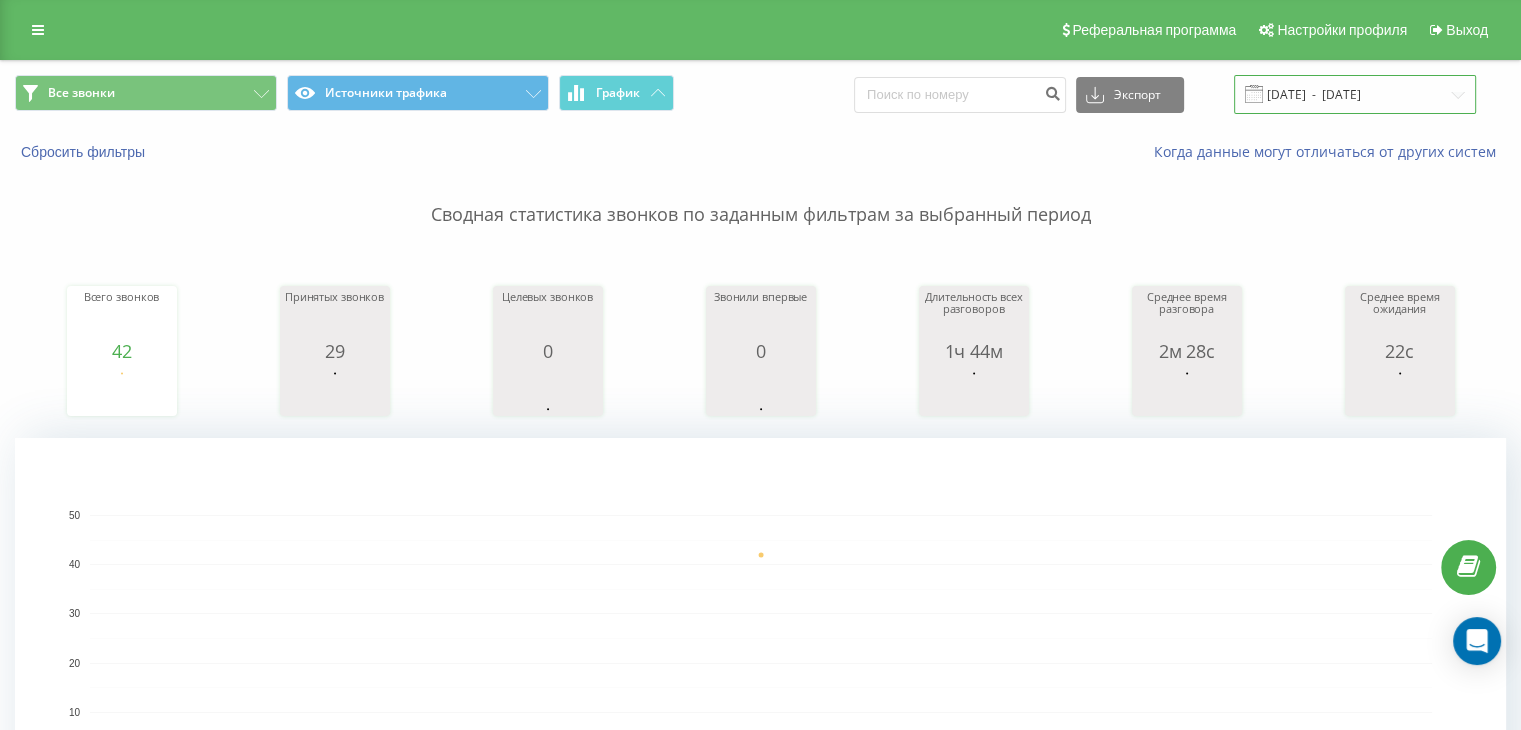click on "[DATE]  -  [DATE]" at bounding box center (1355, 94) 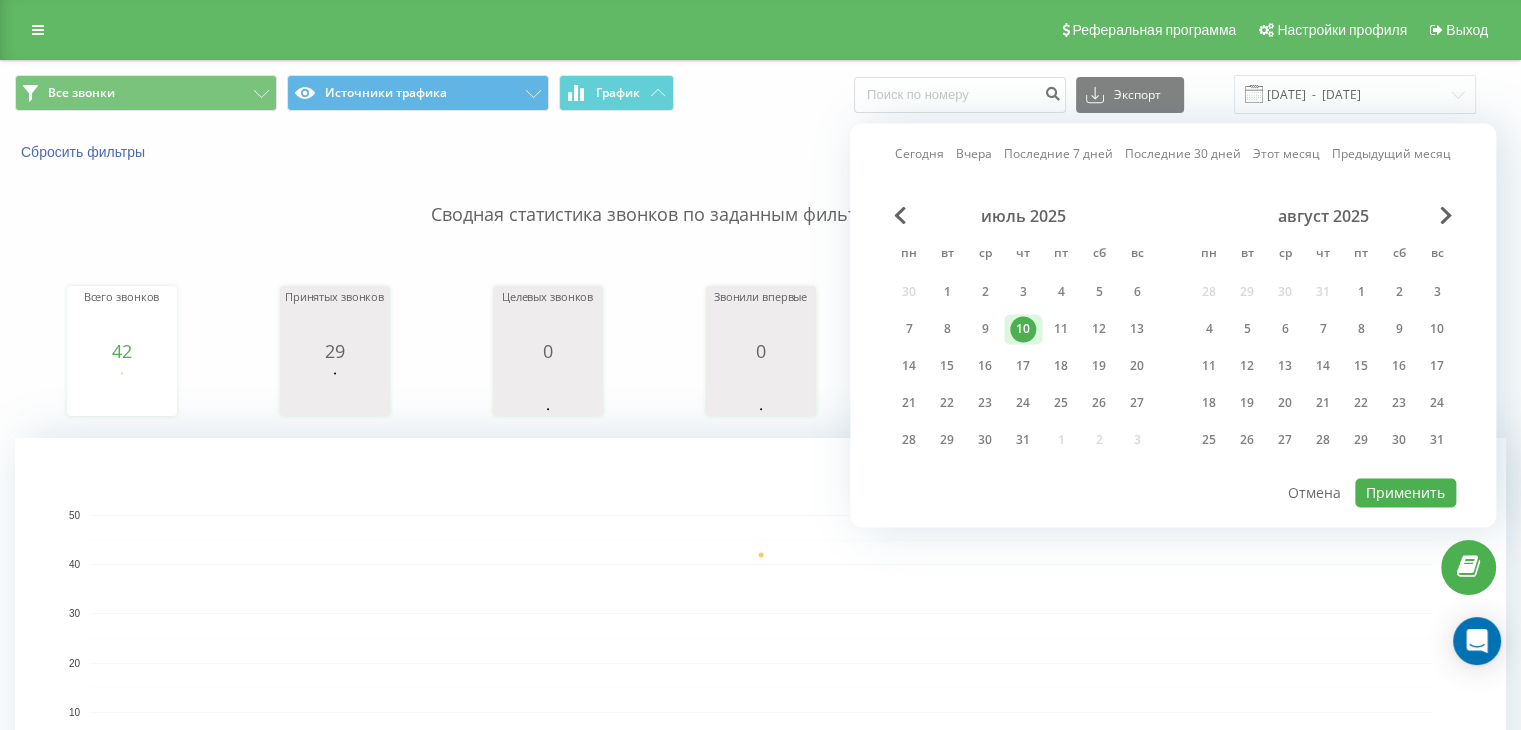 click on "10" at bounding box center [1023, 329] 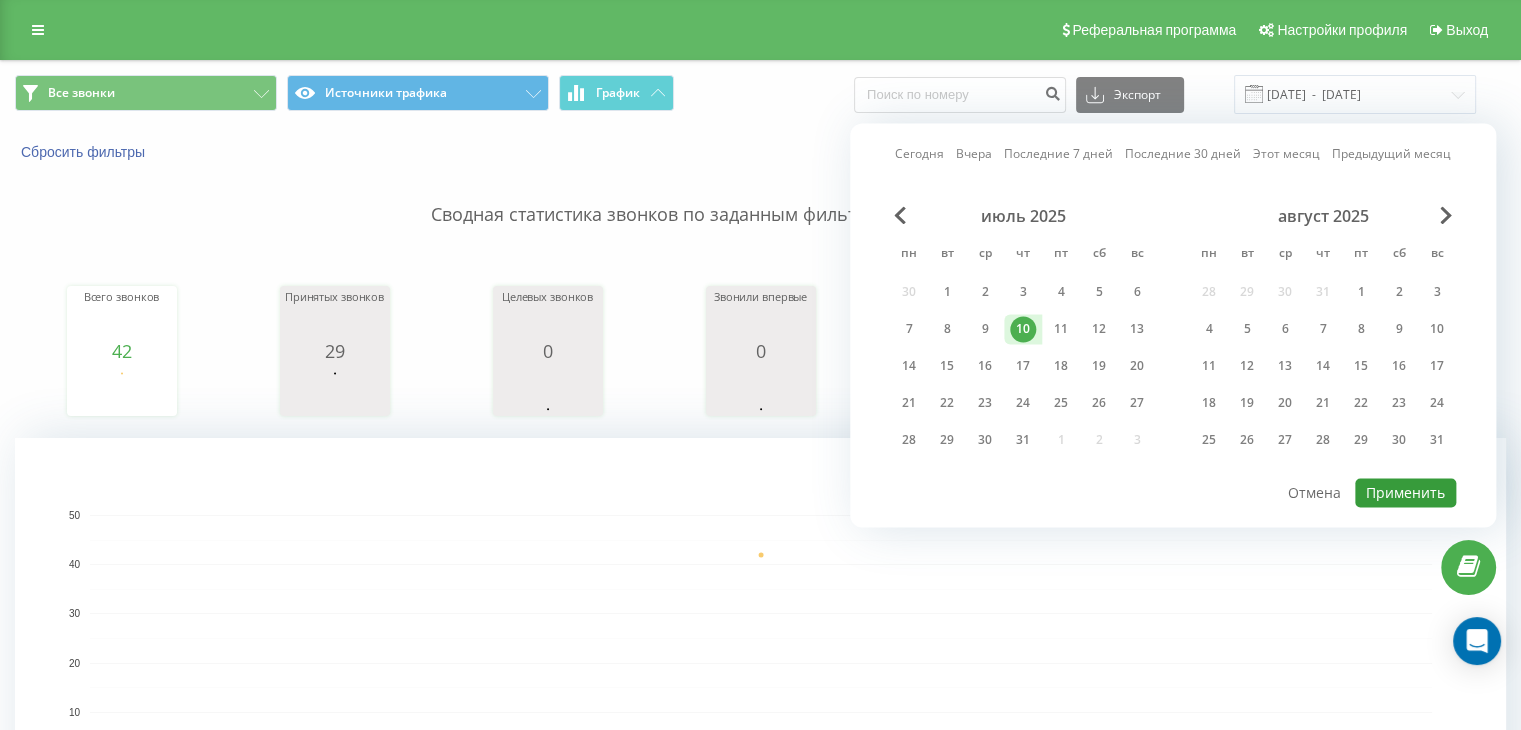 click on "Применить" at bounding box center (1405, 492) 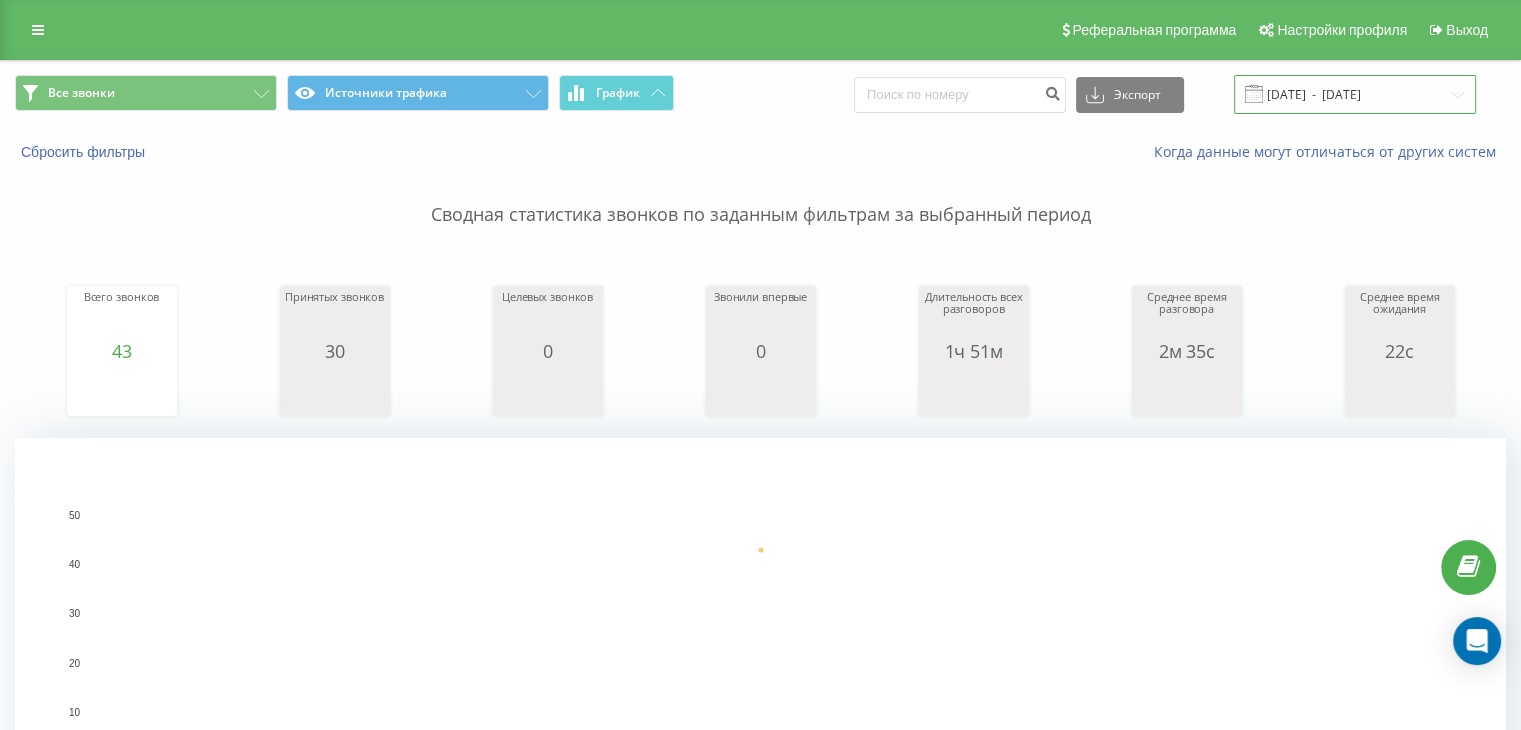 click on "[DATE]  -  [DATE]" at bounding box center [1355, 94] 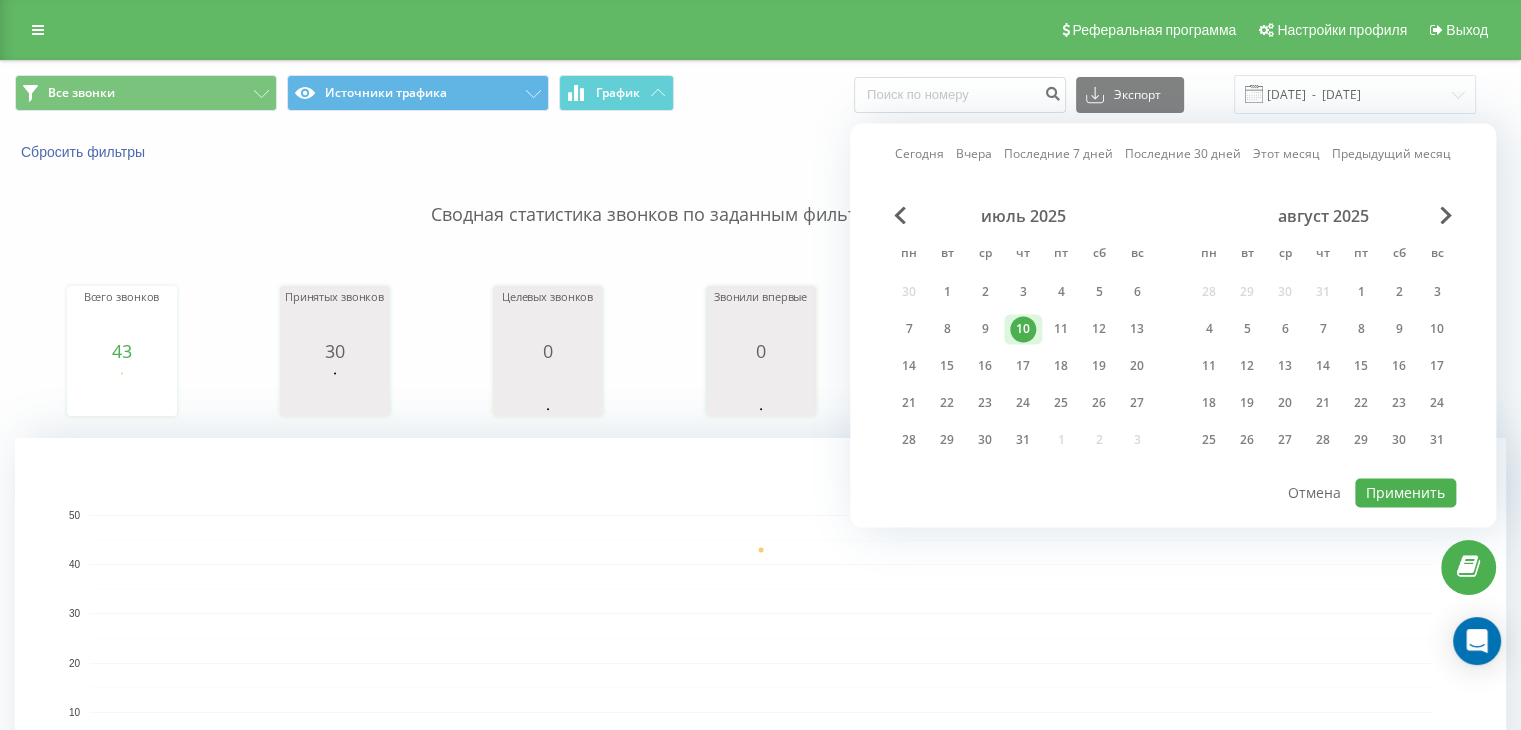 click on "10" at bounding box center [1023, 329] 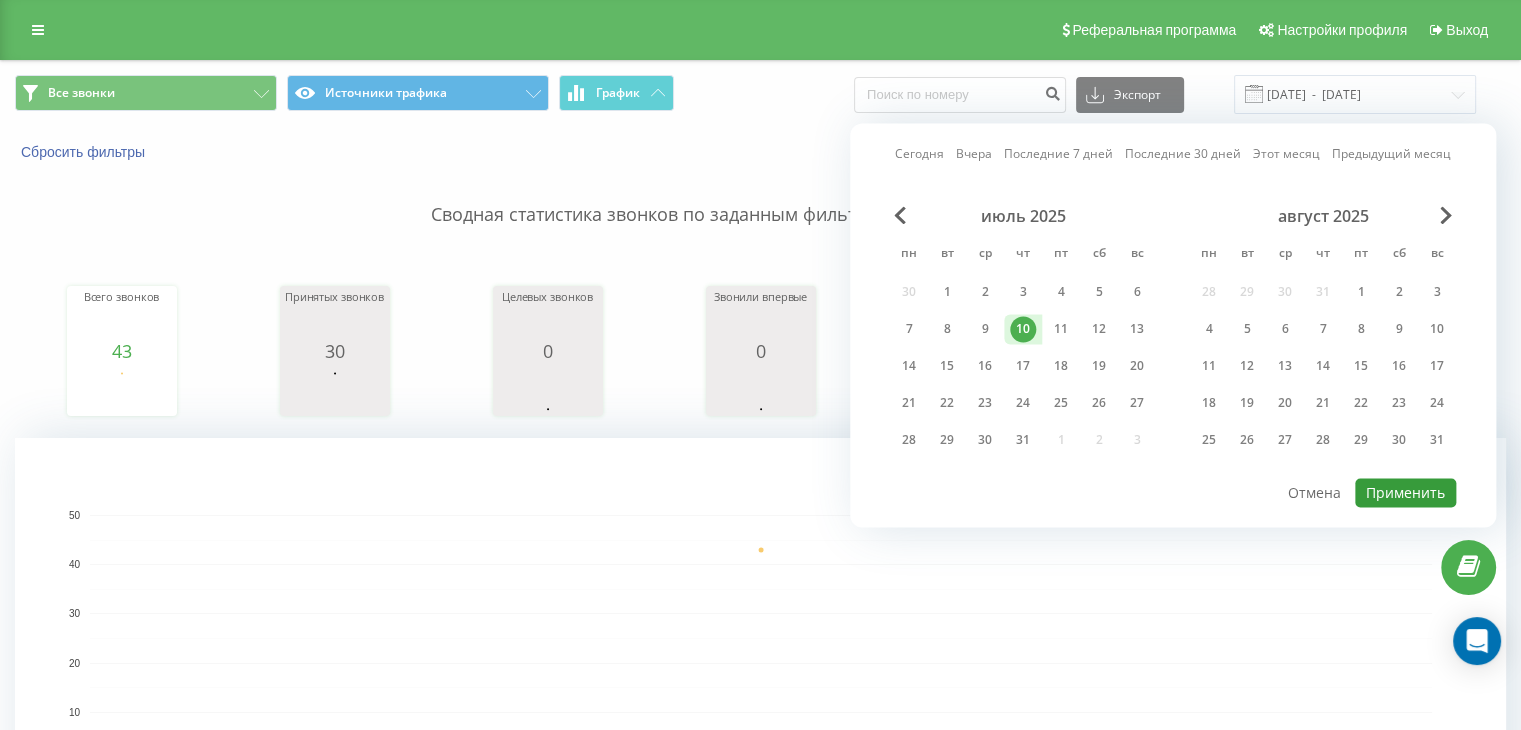 click on "Применить" at bounding box center (1405, 492) 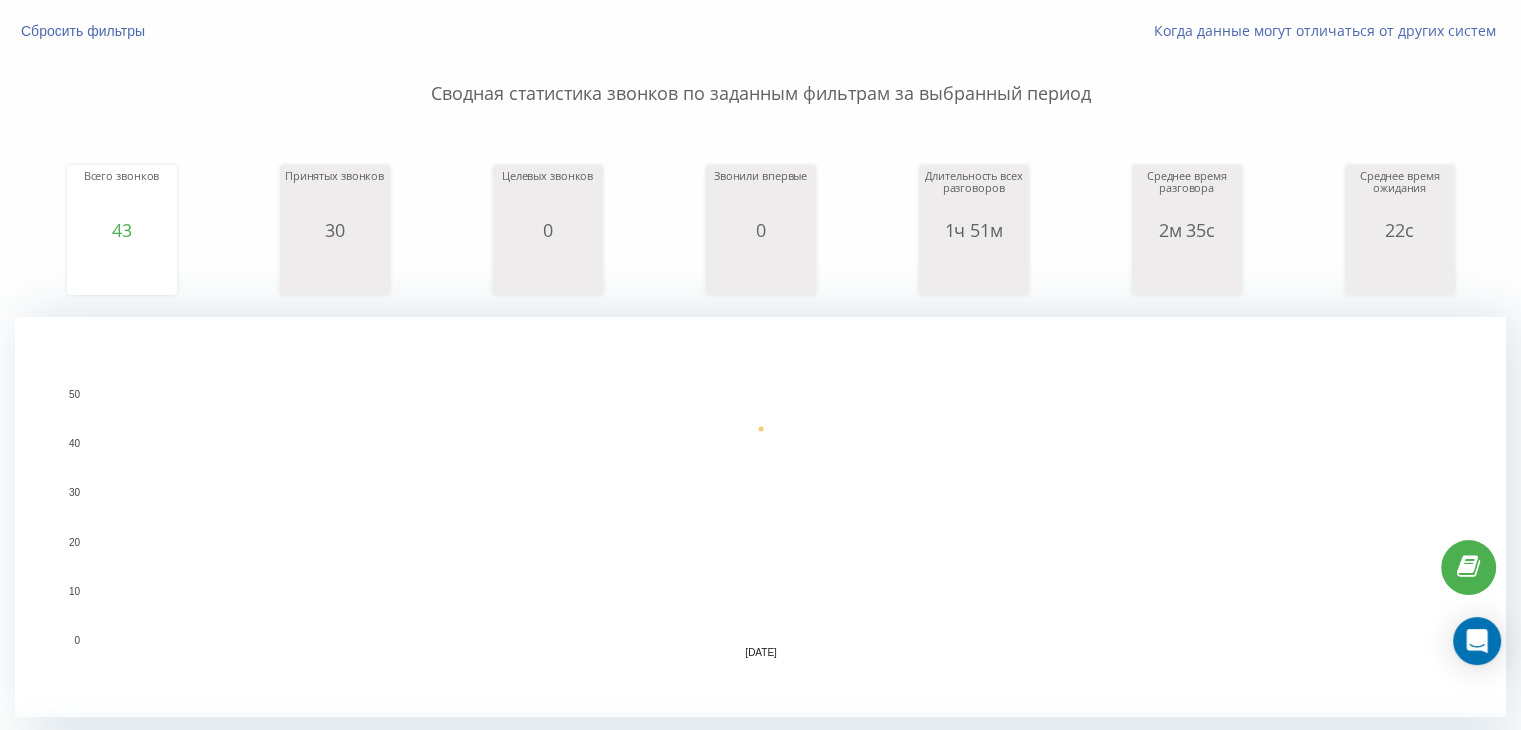 scroll, scrollTop: 0, scrollLeft: 0, axis: both 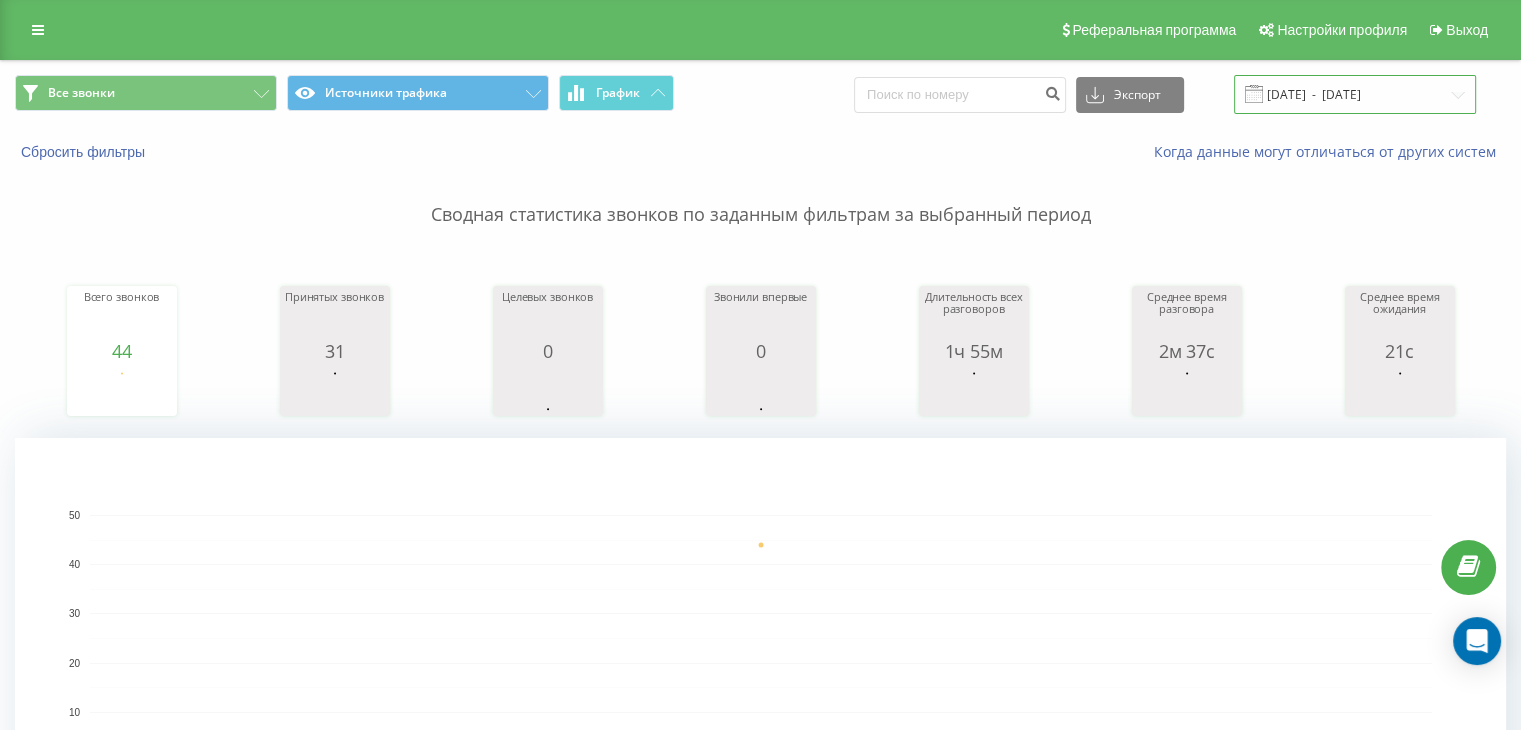 click on "[DATE]  -  [DATE]" at bounding box center [1355, 94] 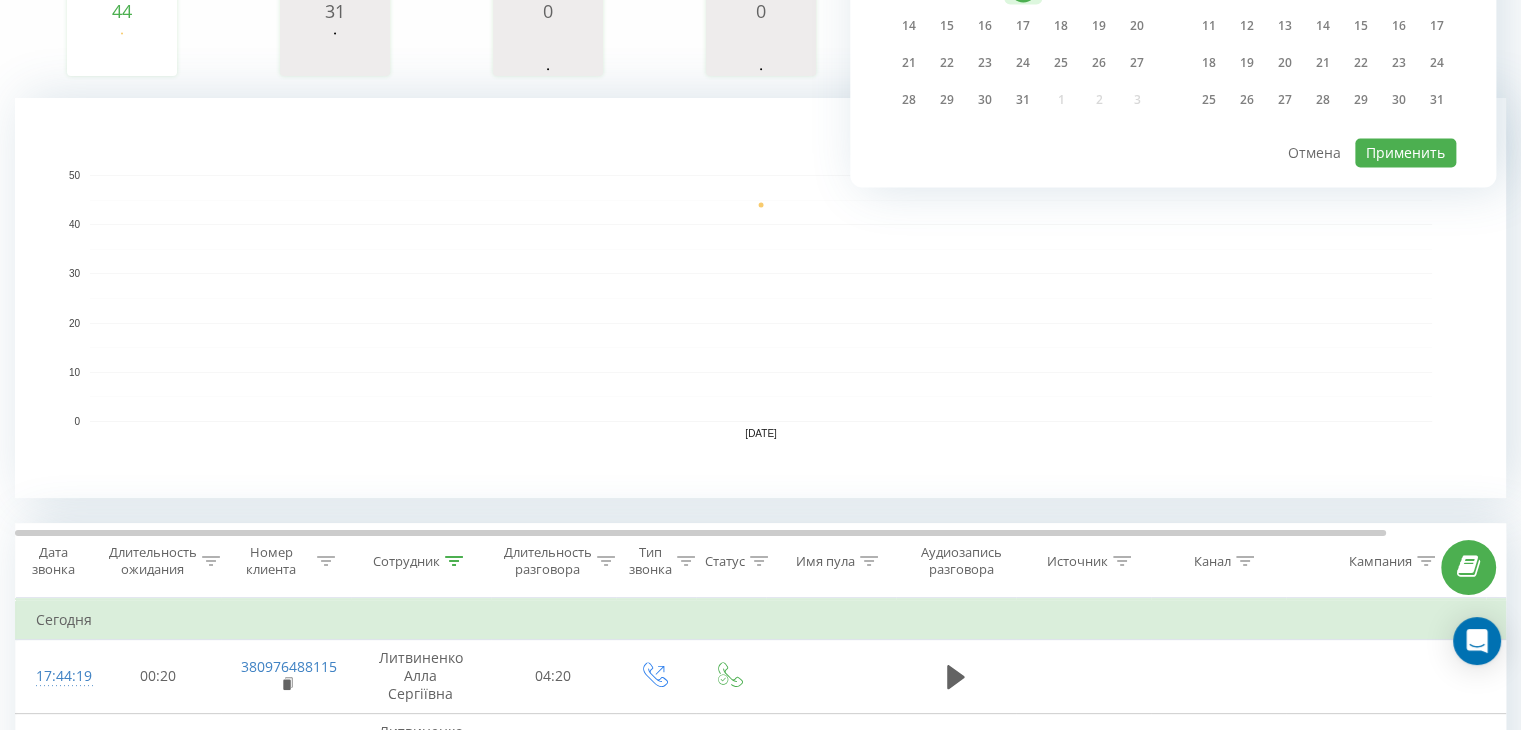scroll, scrollTop: 400, scrollLeft: 0, axis: vertical 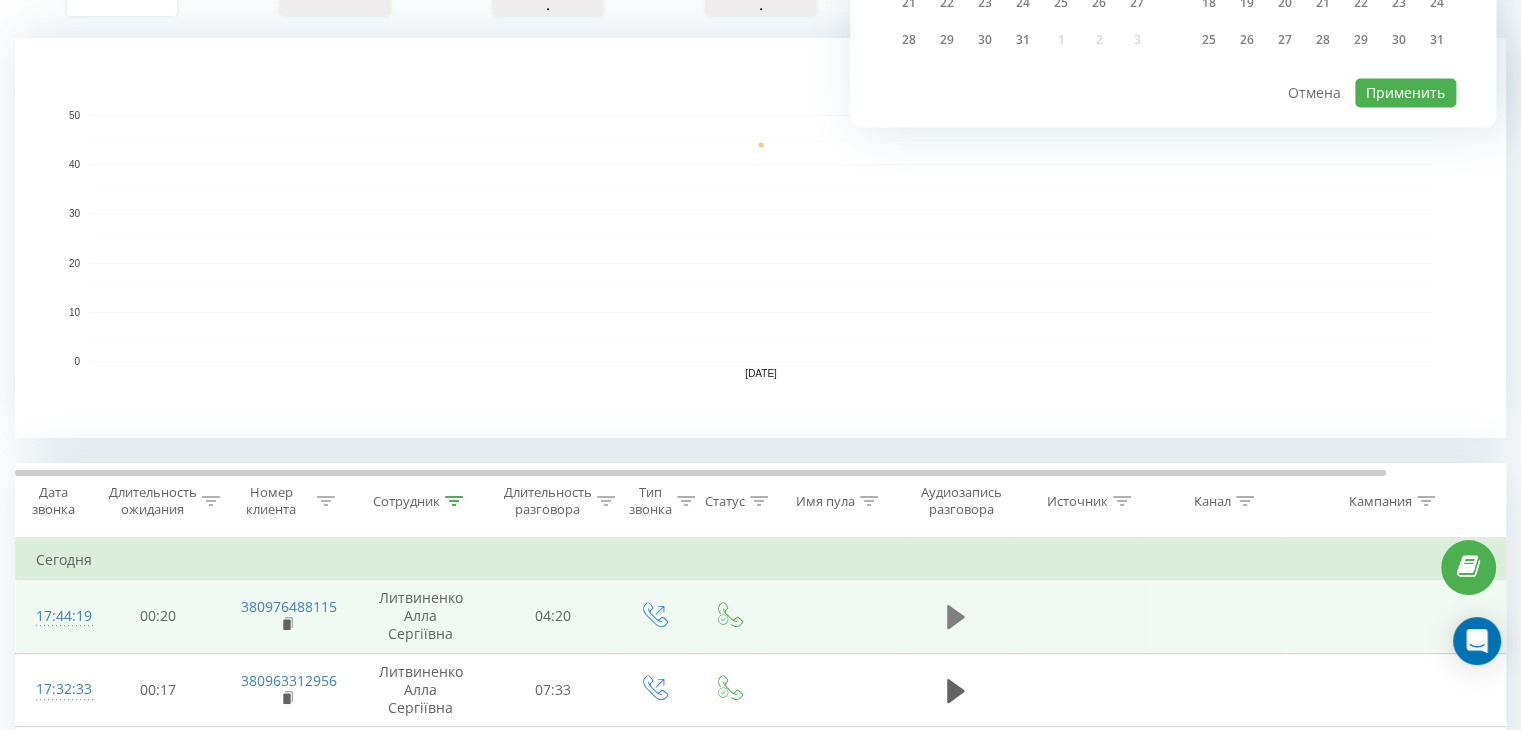 click 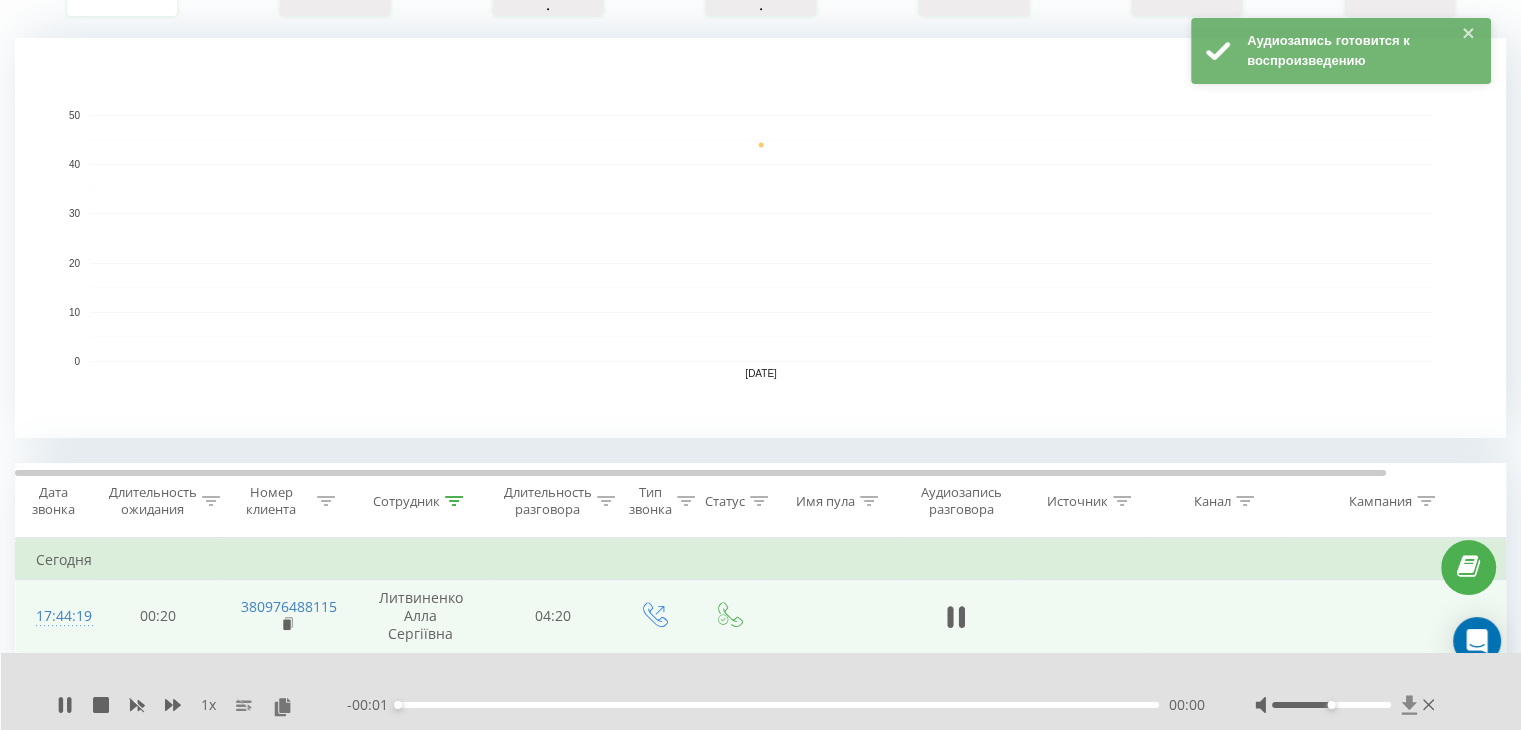 click 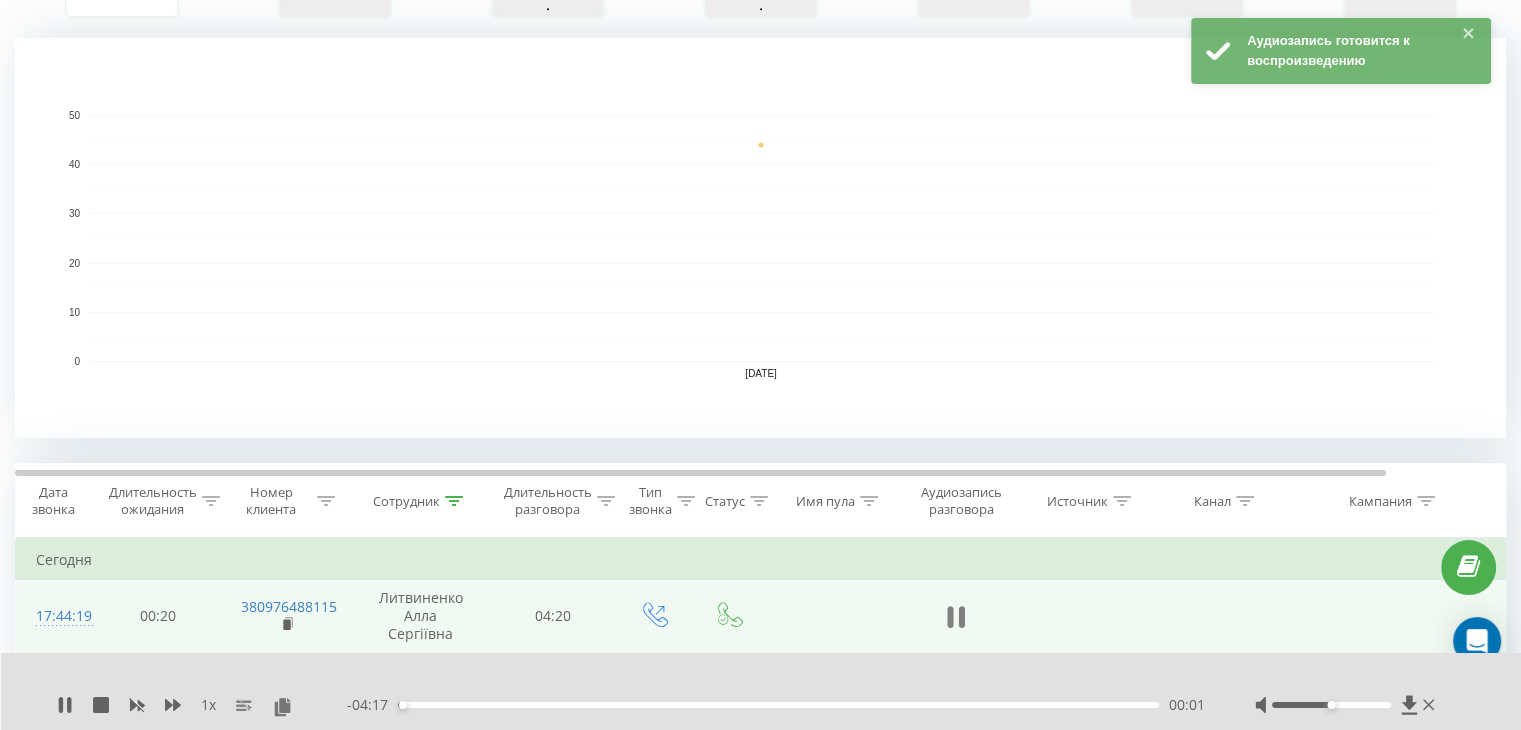 click 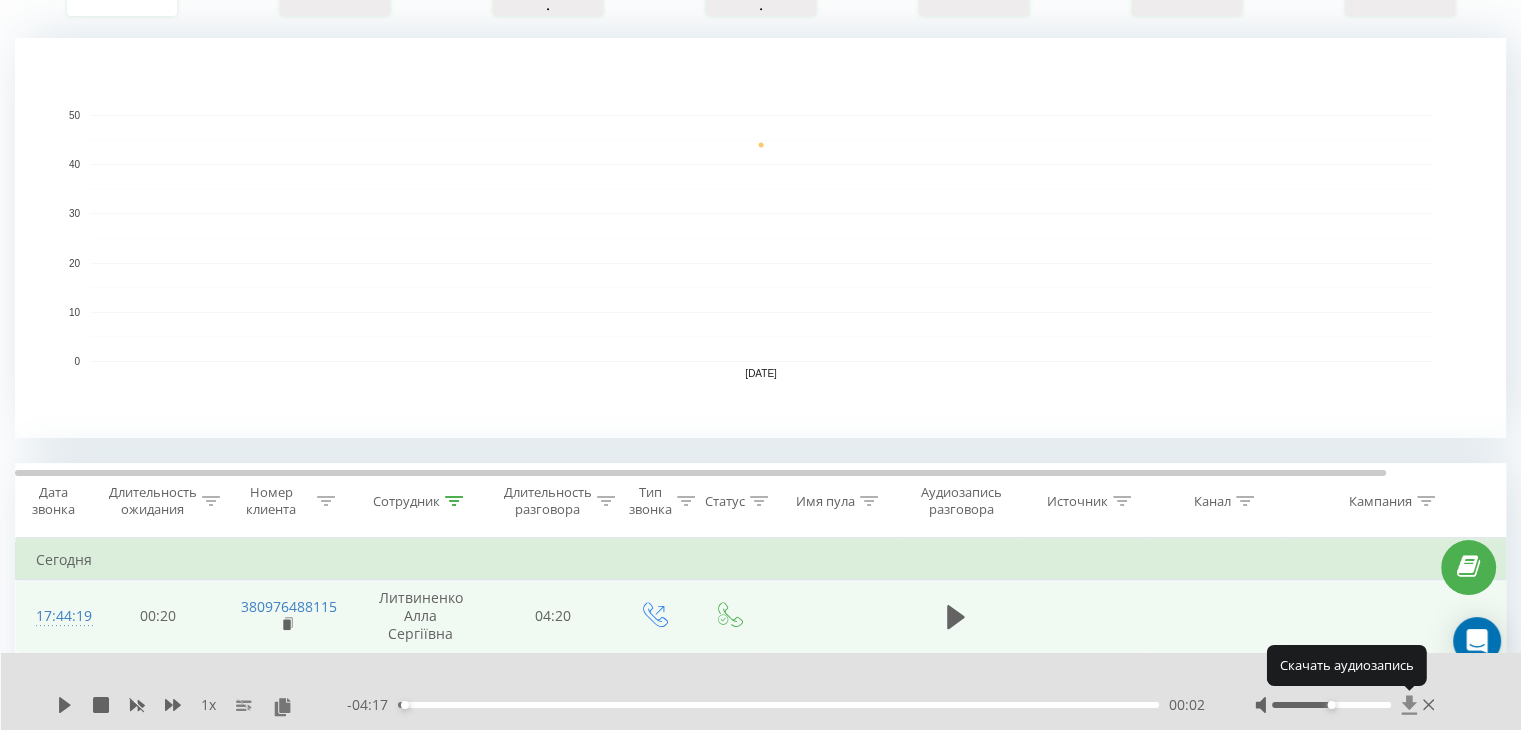 click 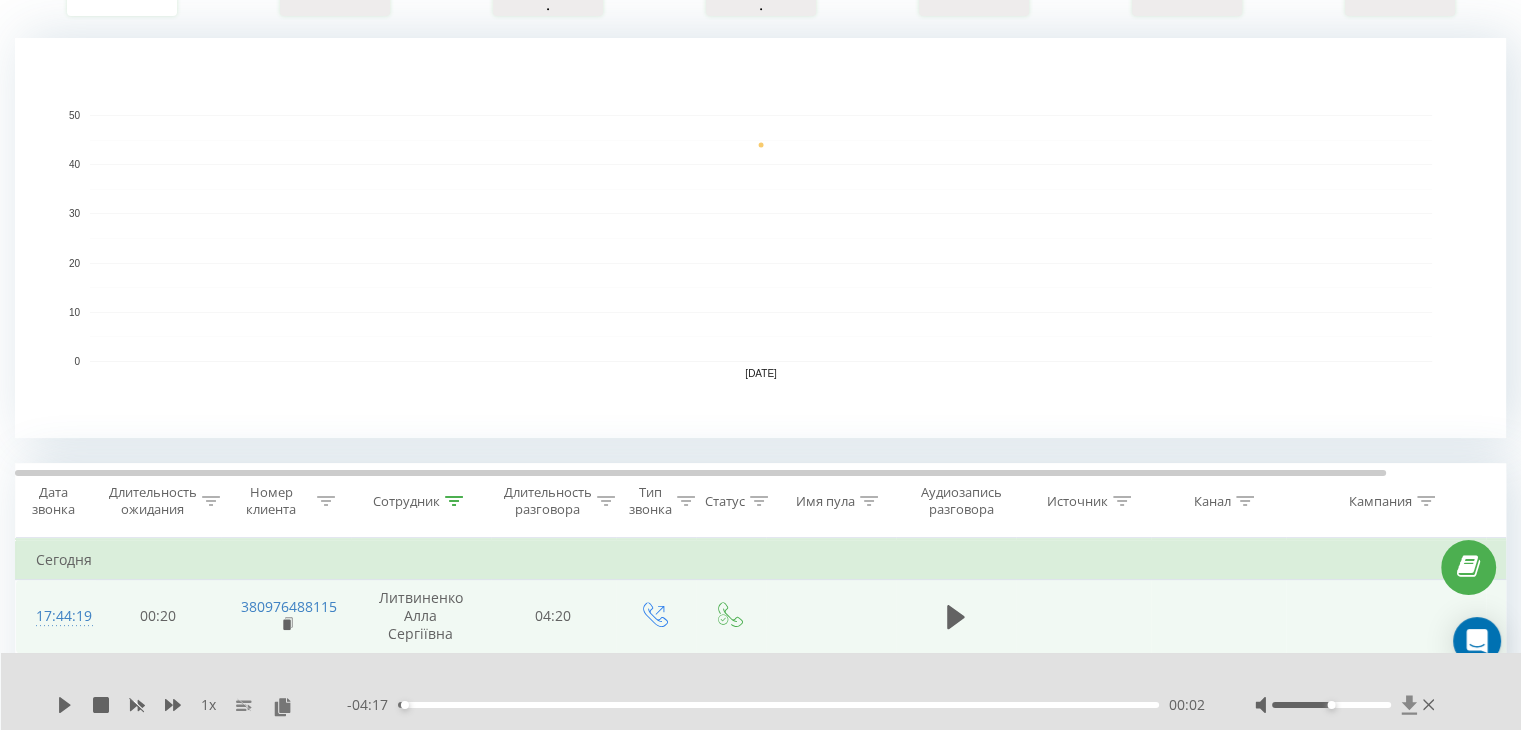 click 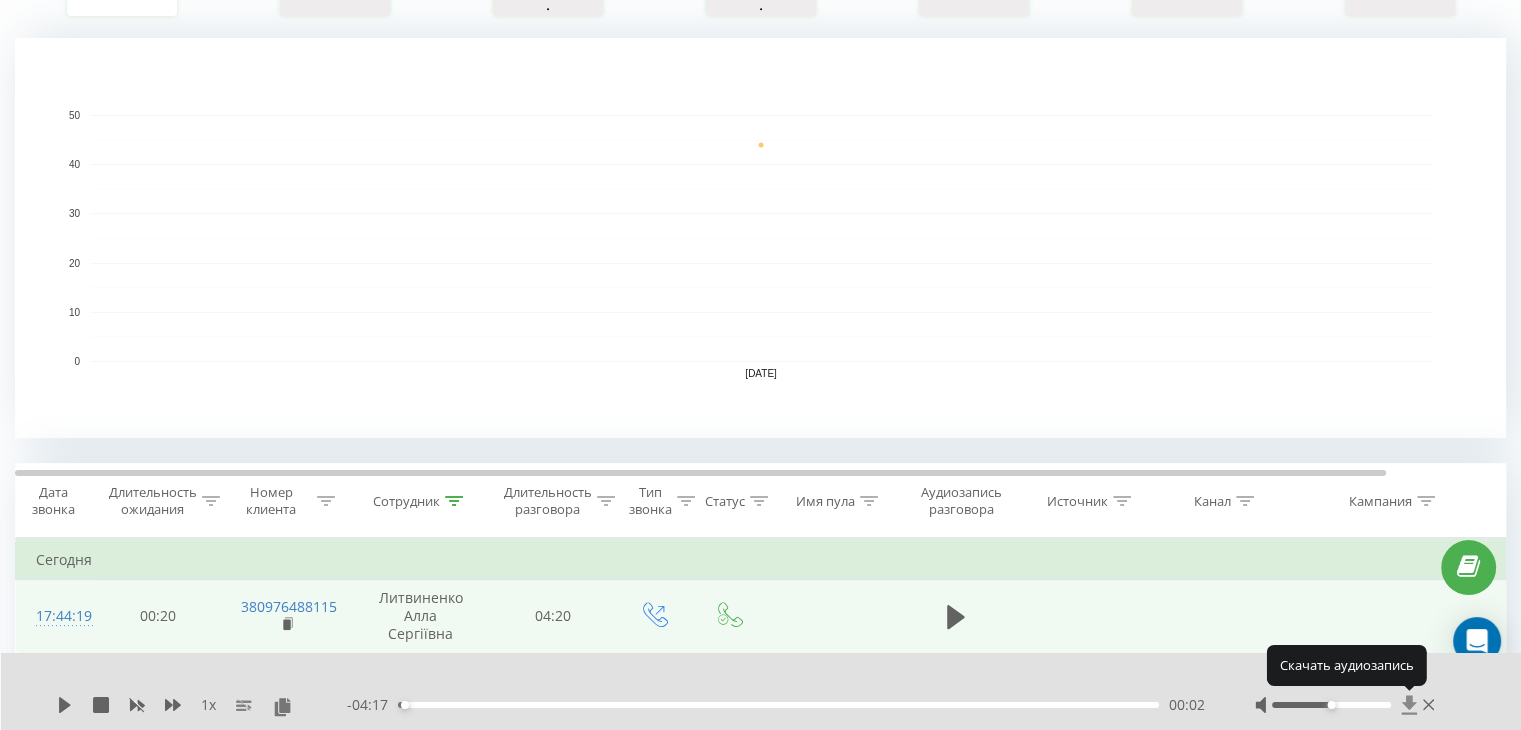 click 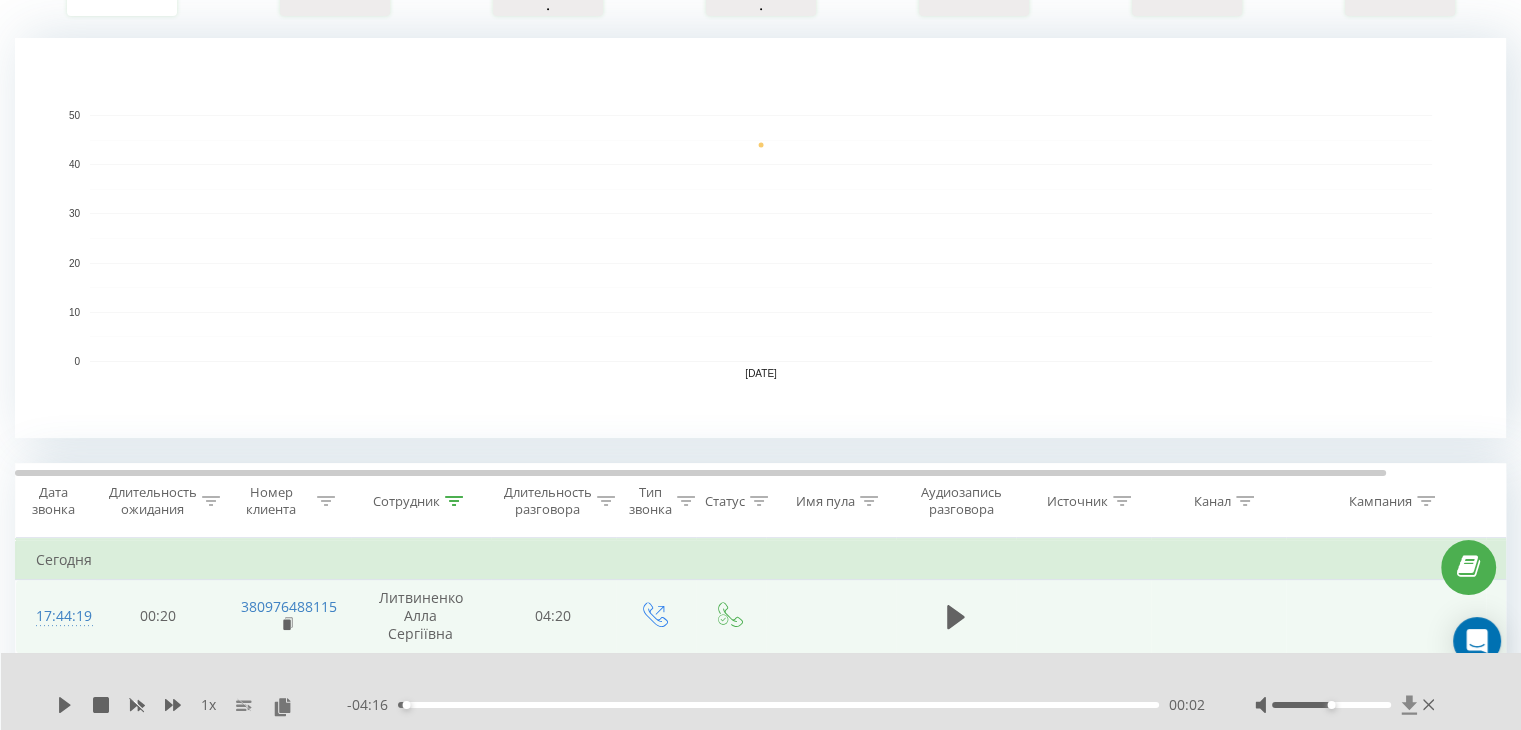 click 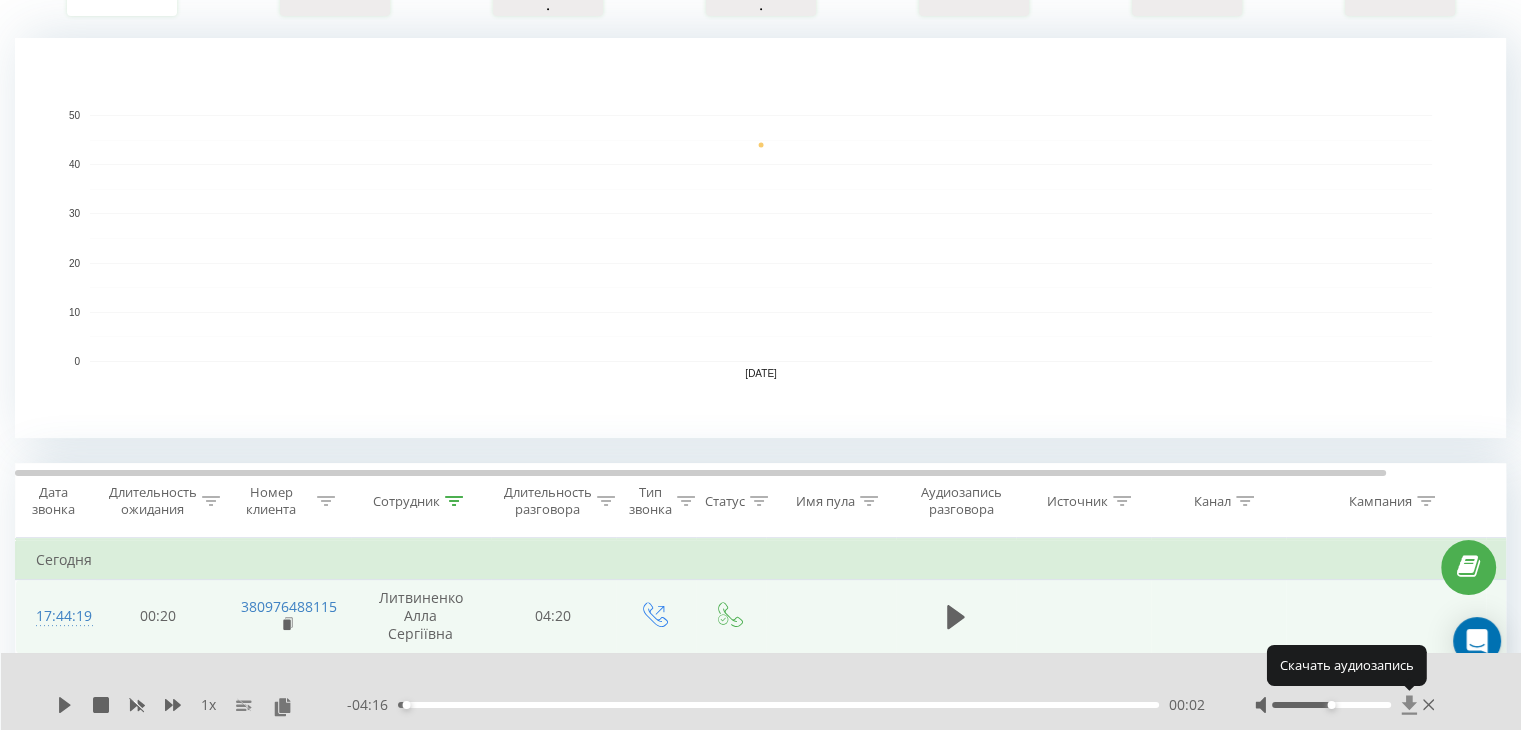 click 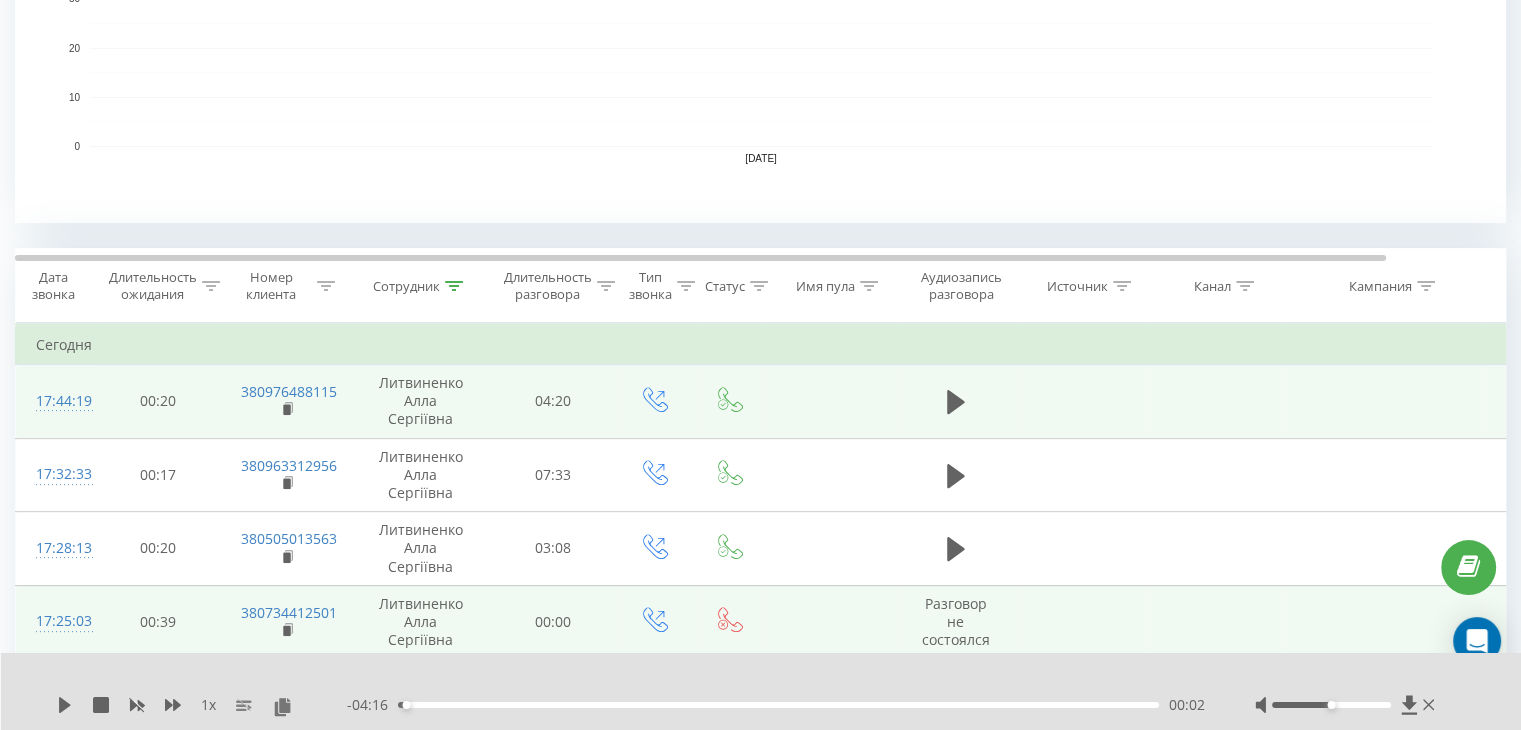 scroll, scrollTop: 700, scrollLeft: 0, axis: vertical 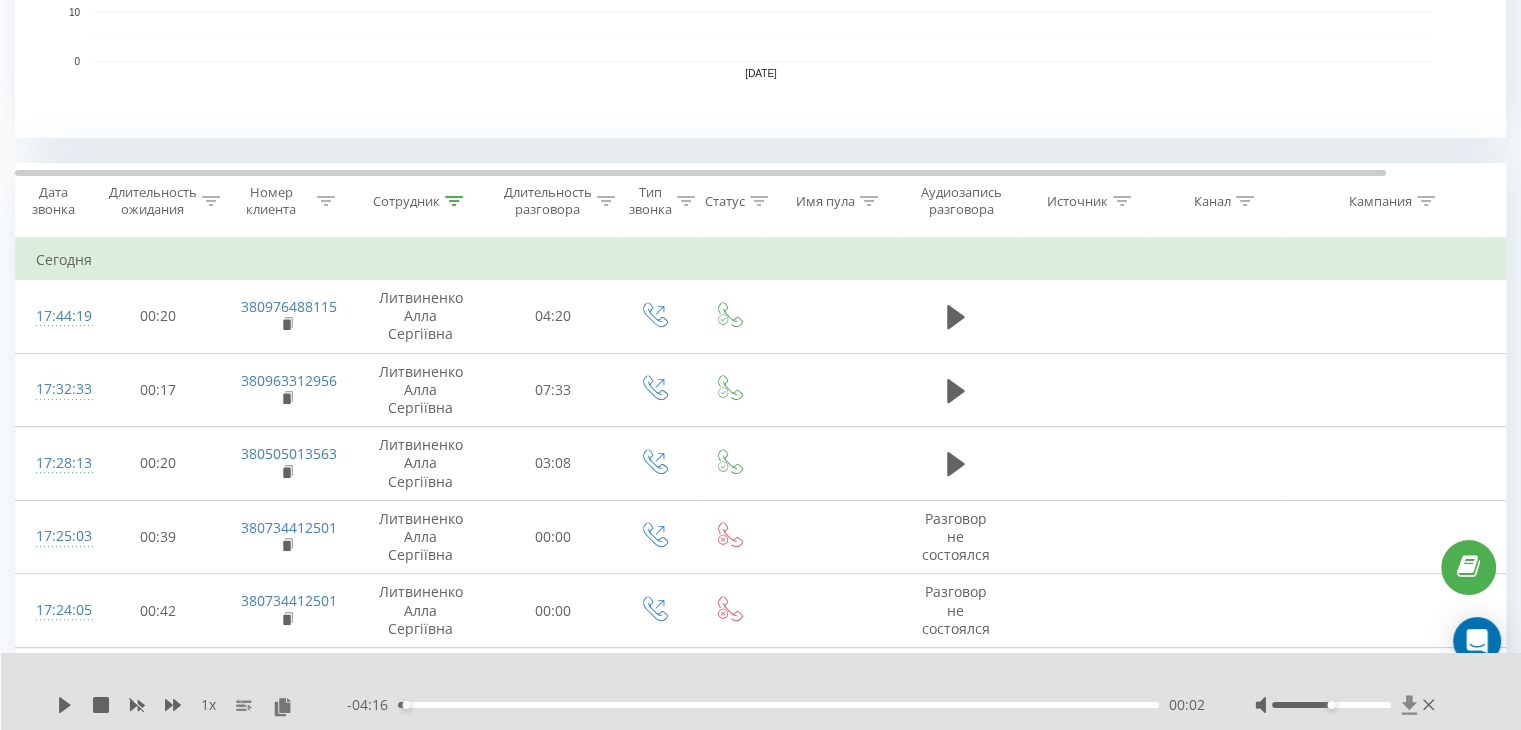 drag, startPoint x: 1133, startPoint y: 306, endPoint x: 1412, endPoint y: 698, distance: 481.14966 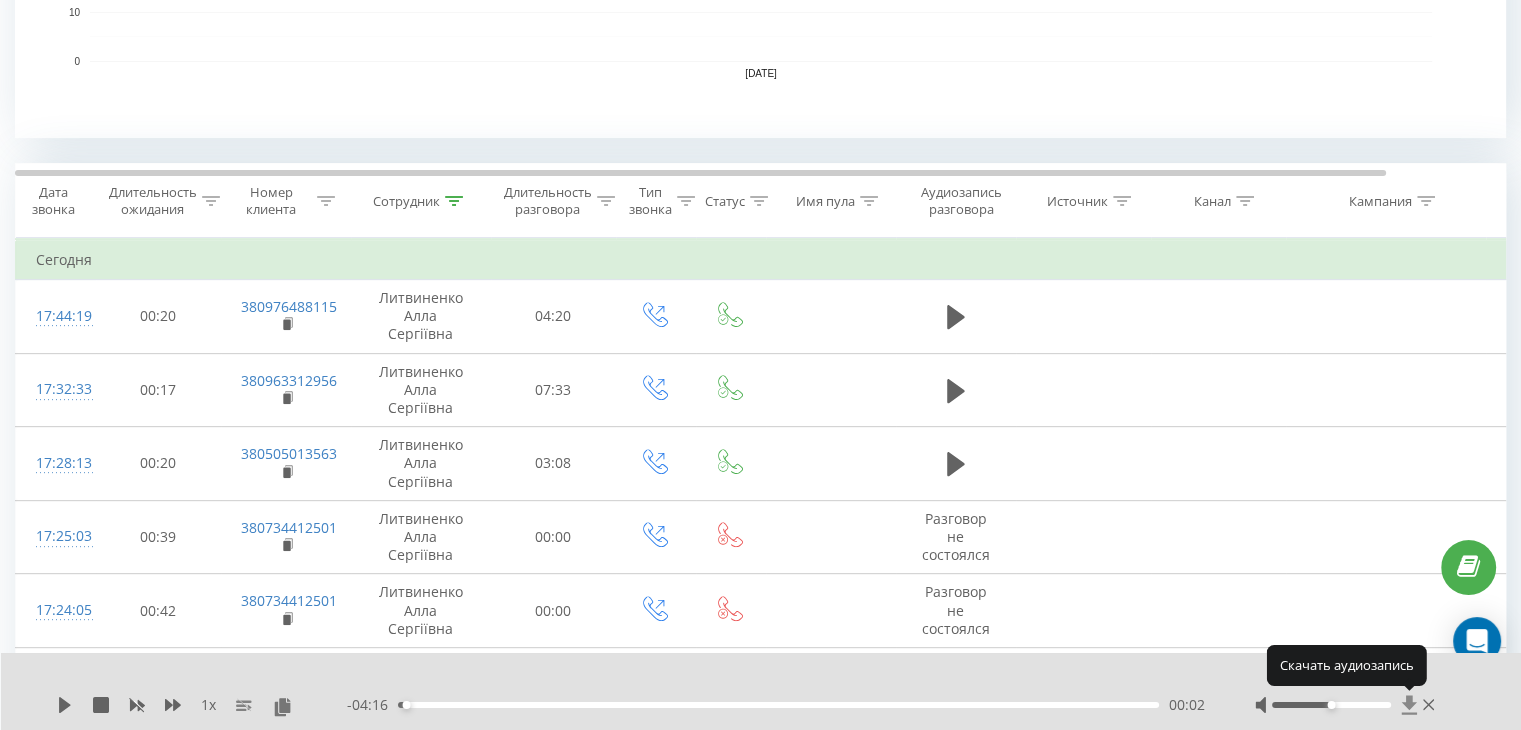 click 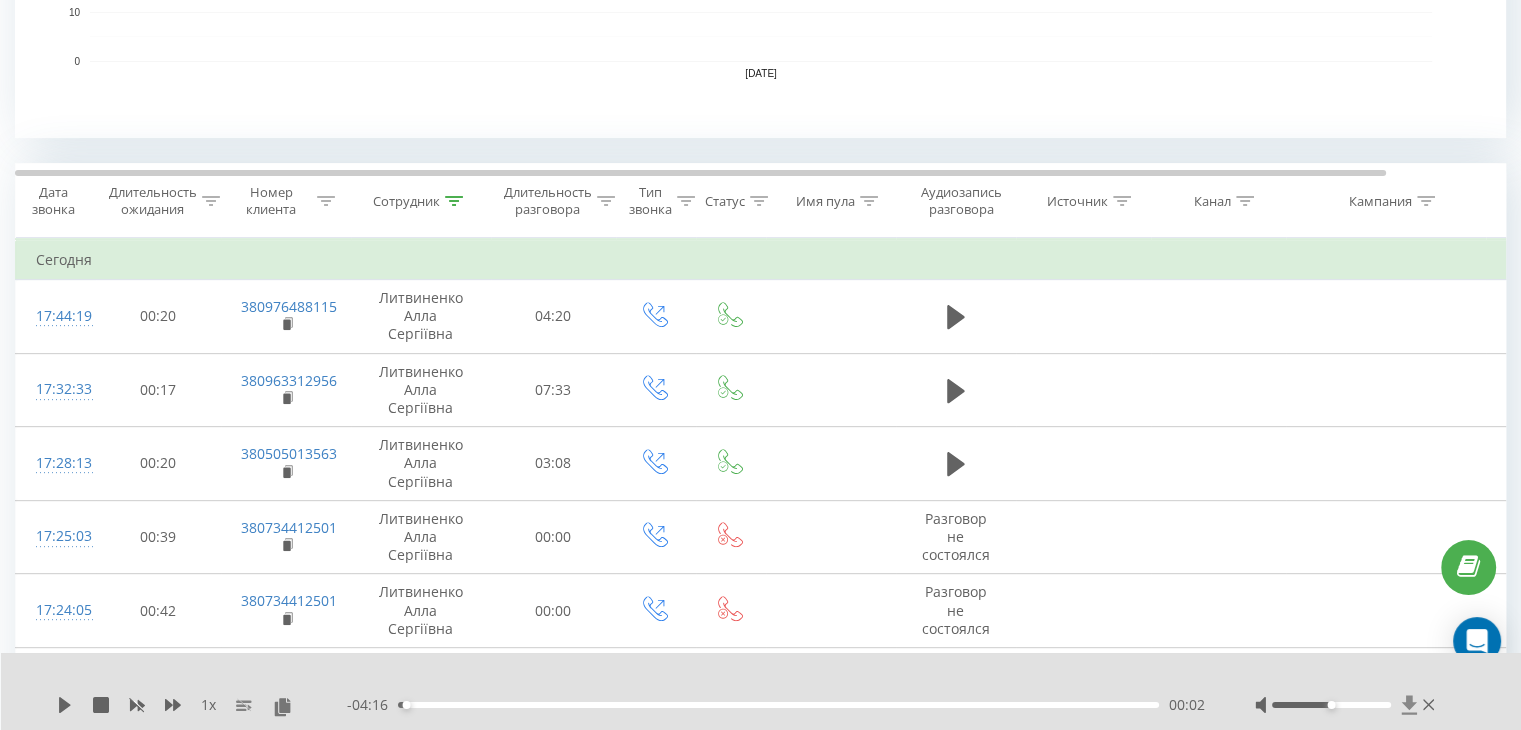 click 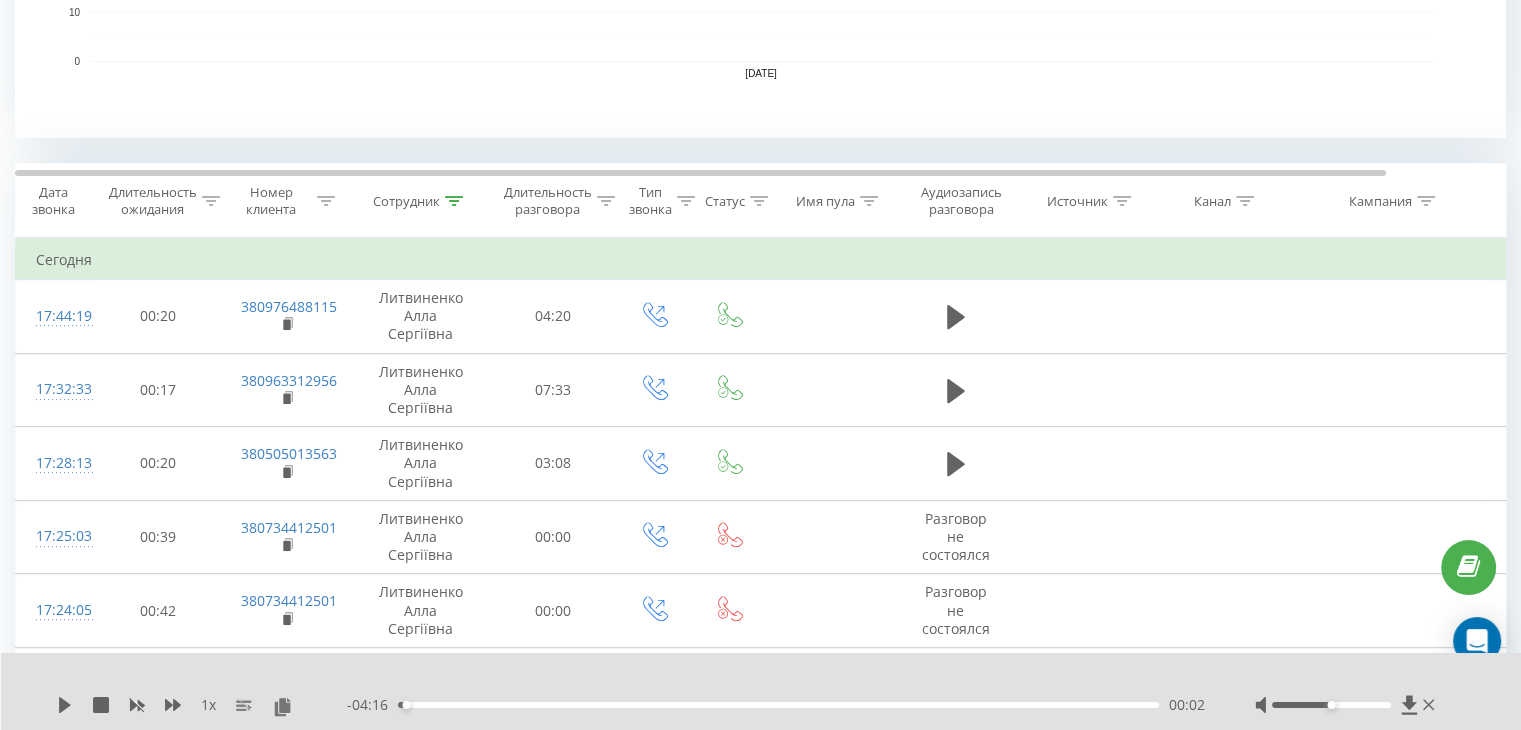 click at bounding box center [1347, 705] 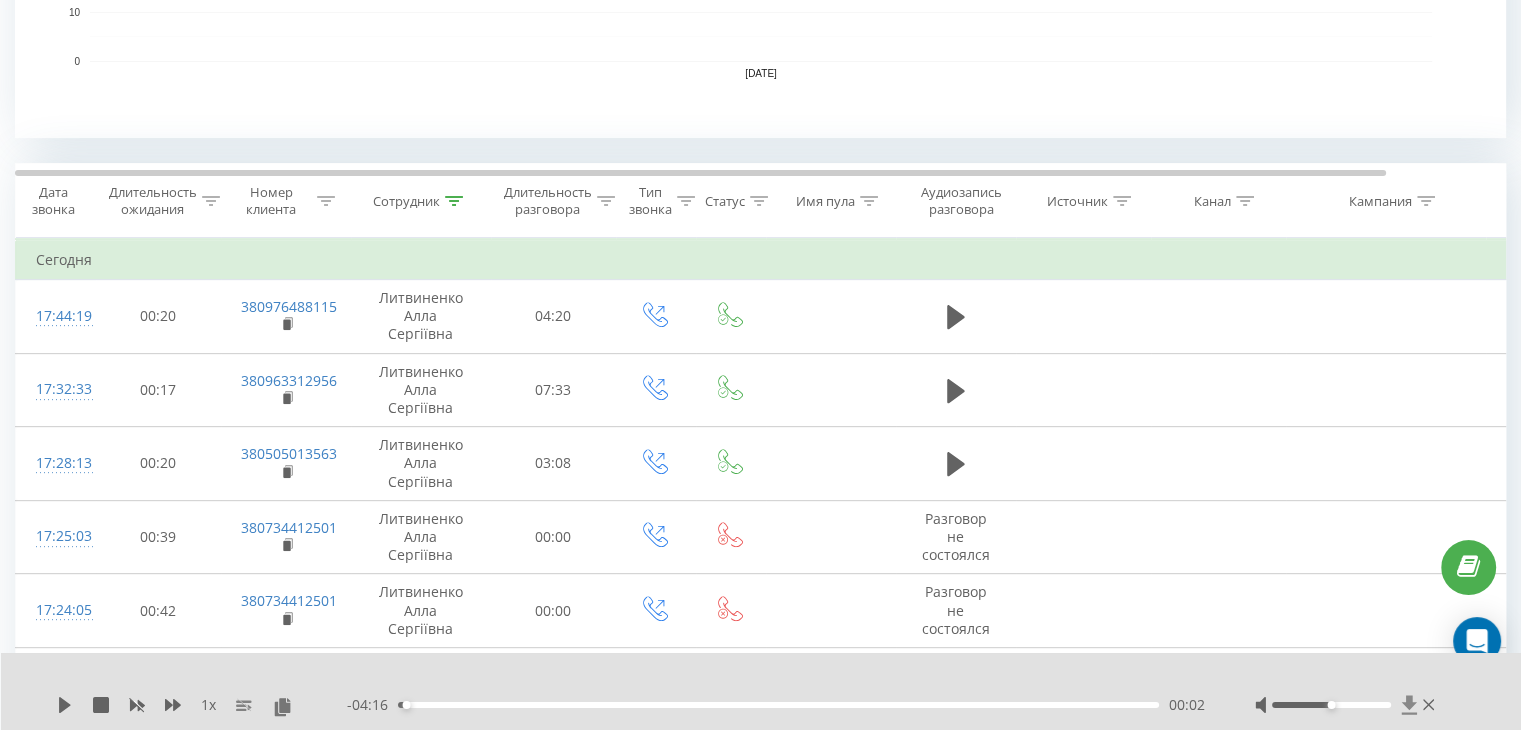 click 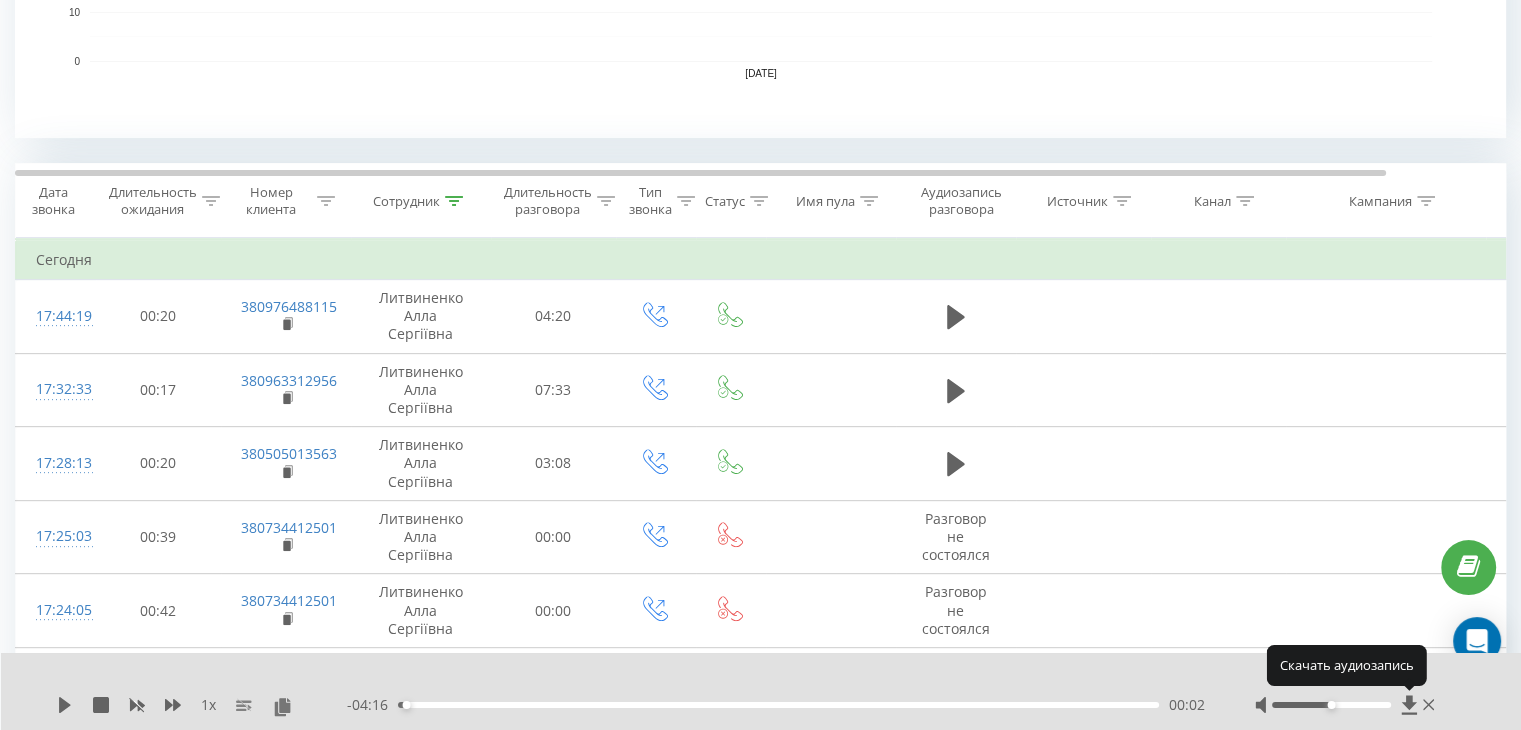 click on "1 x  - 04:16 00:02   00:02" at bounding box center (761, 691) 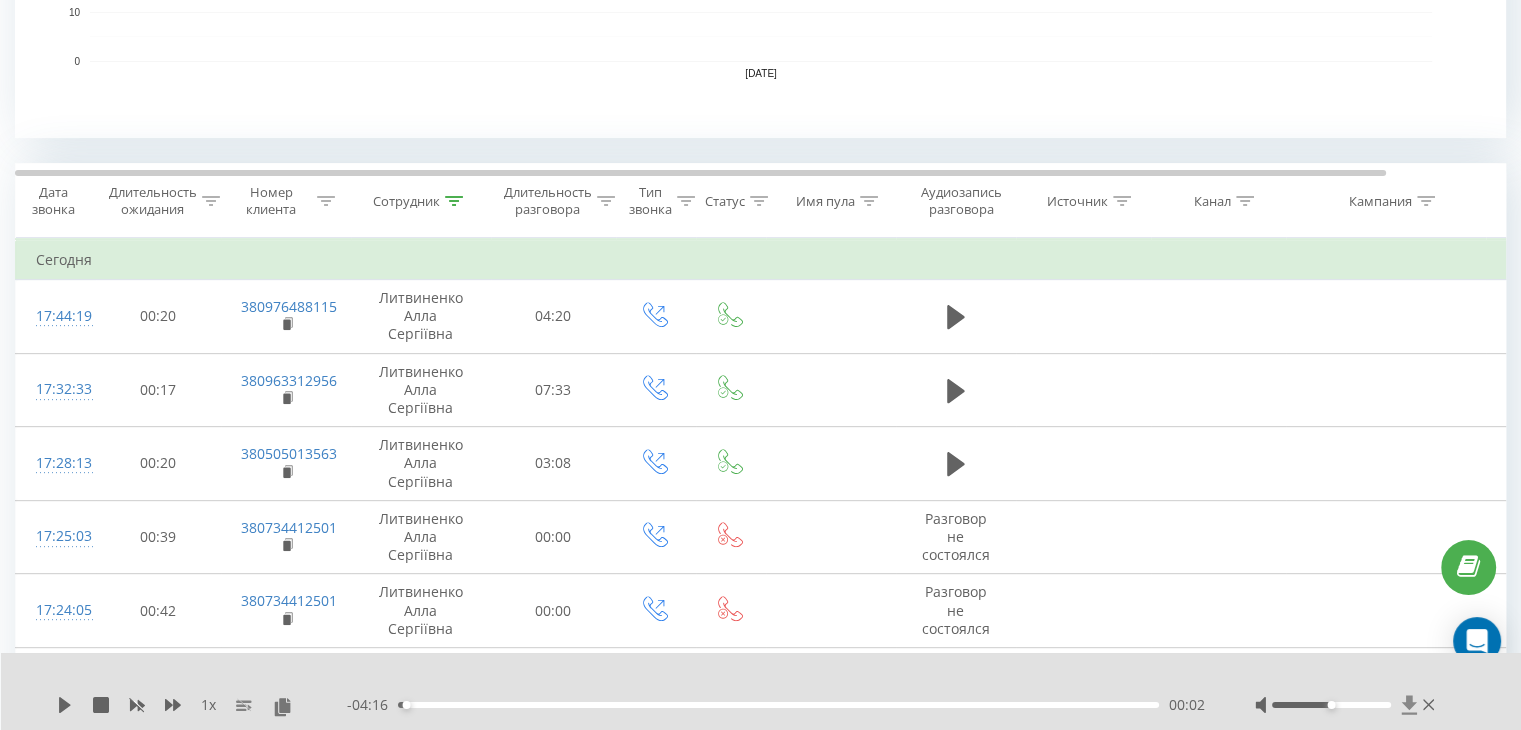 click 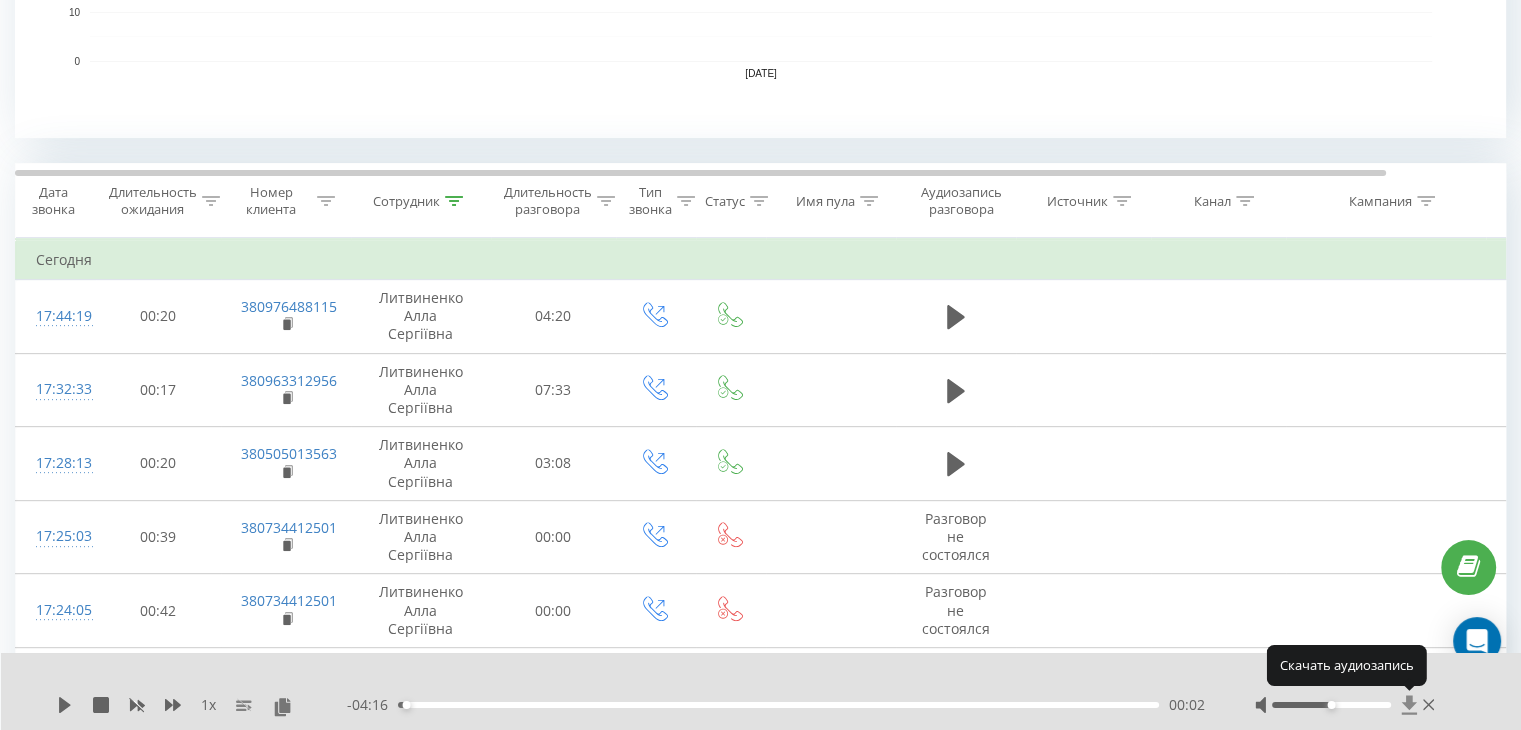 click 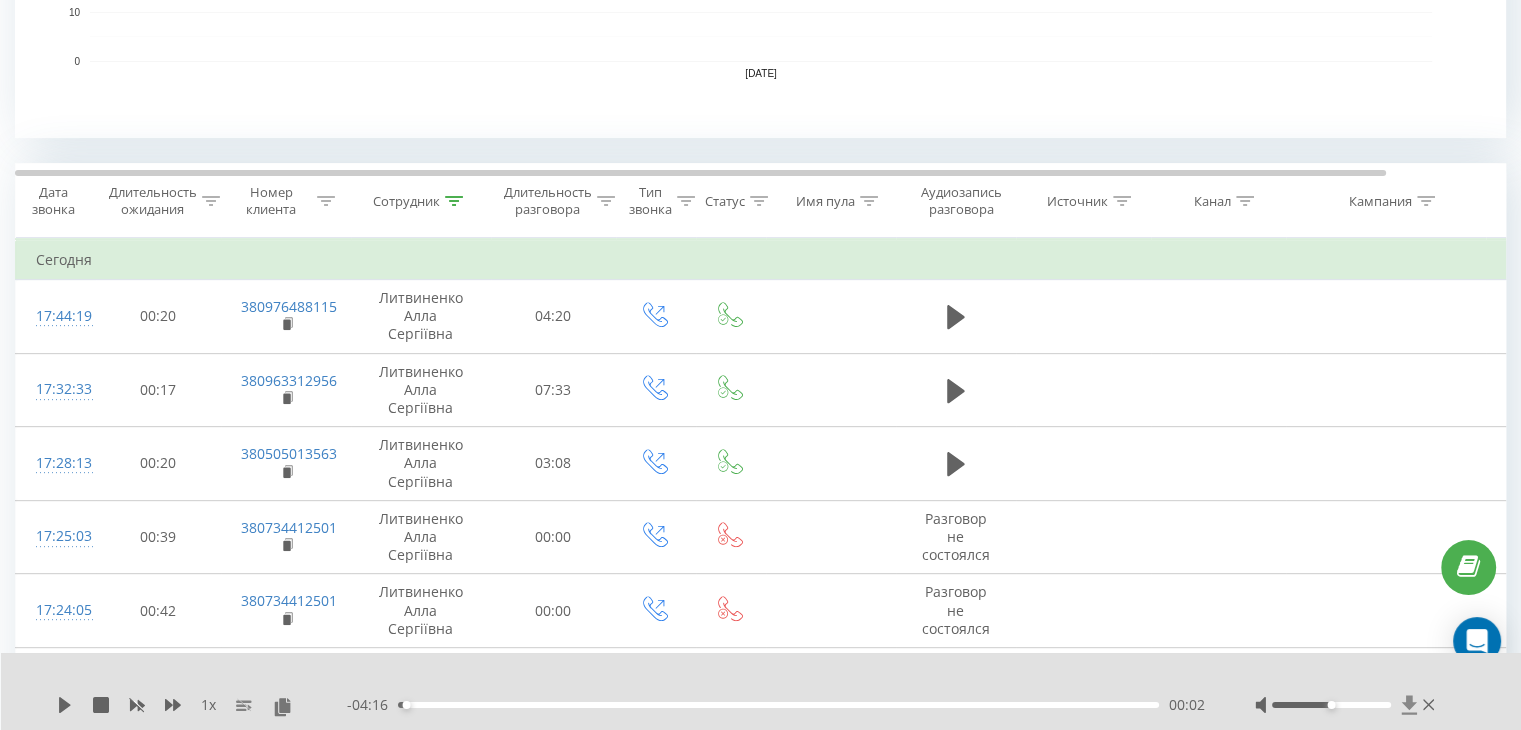 click 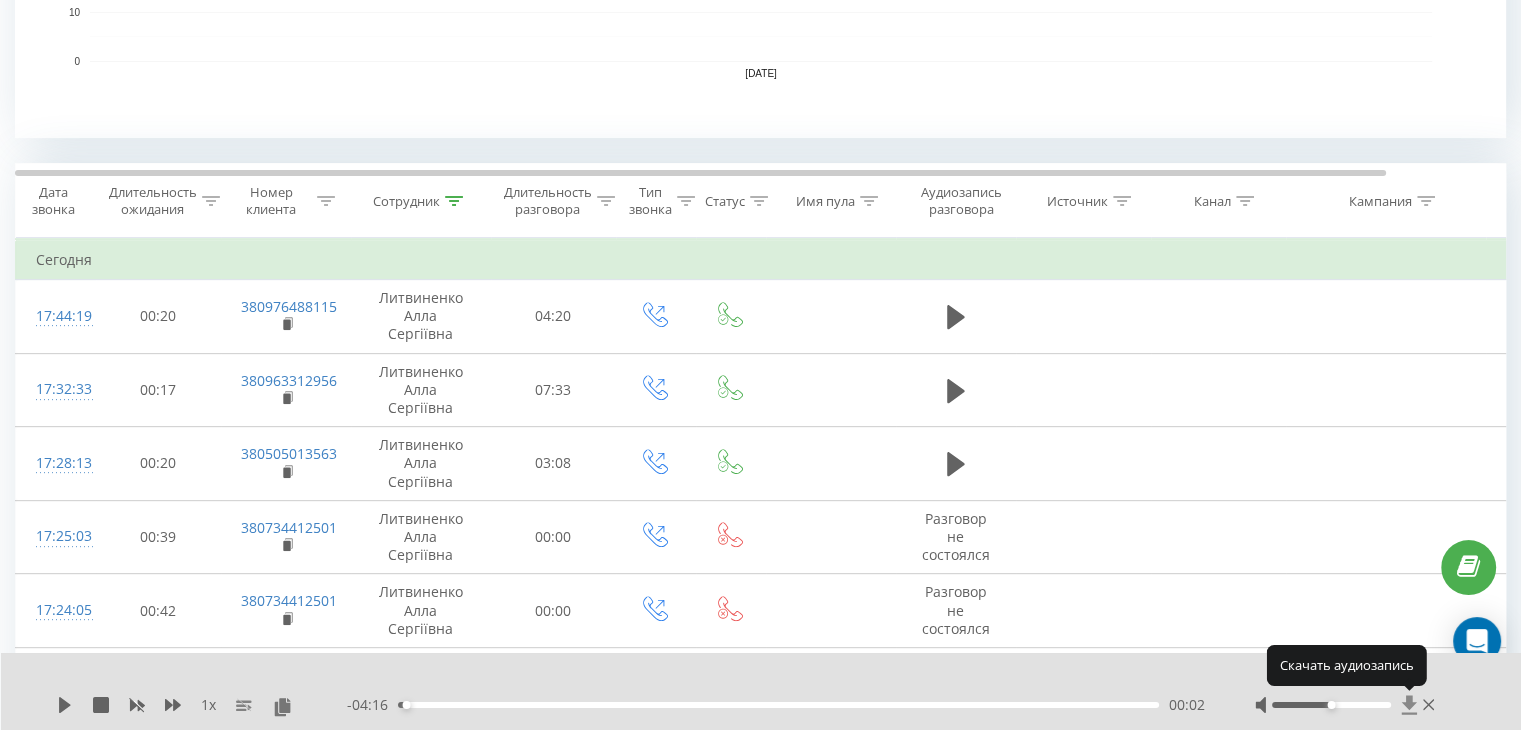 click 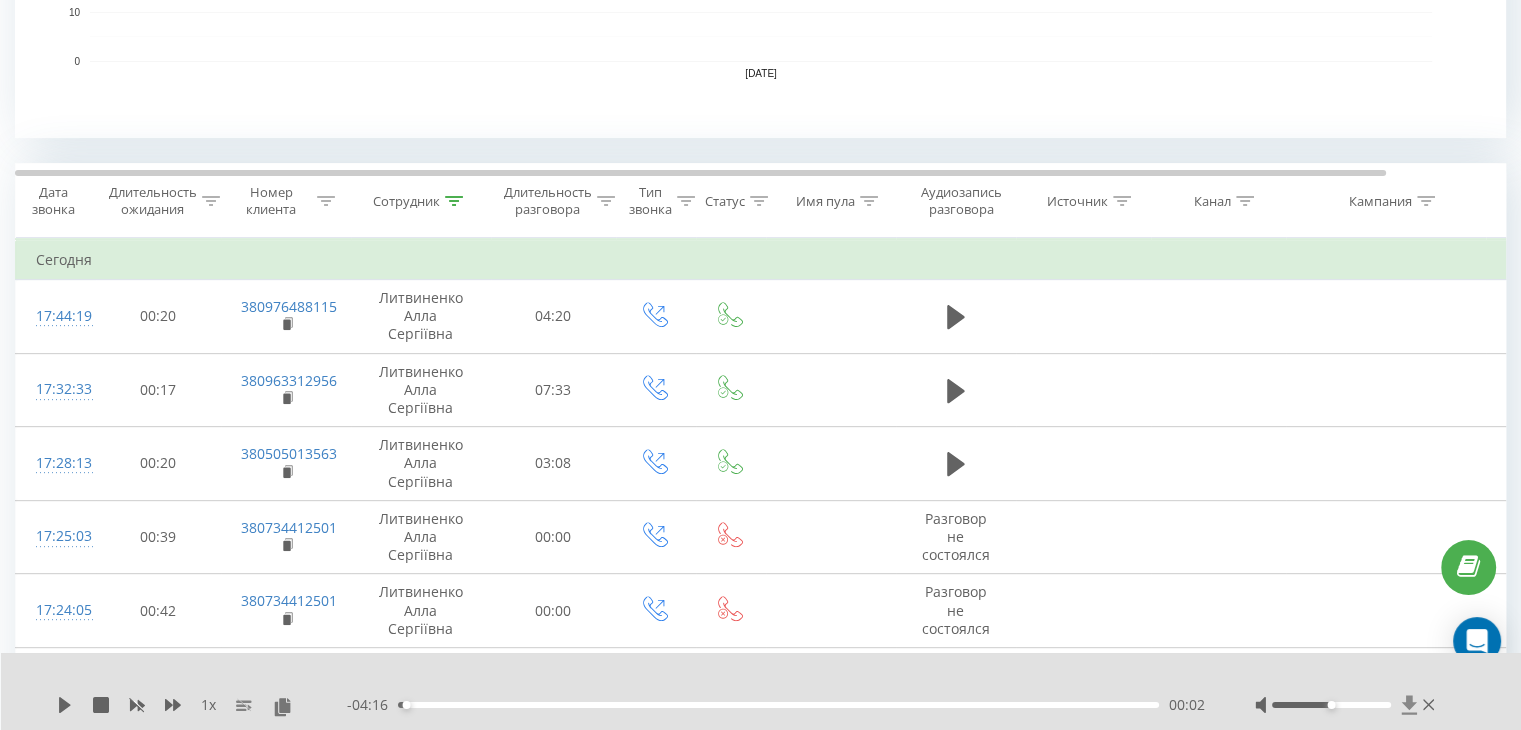 click 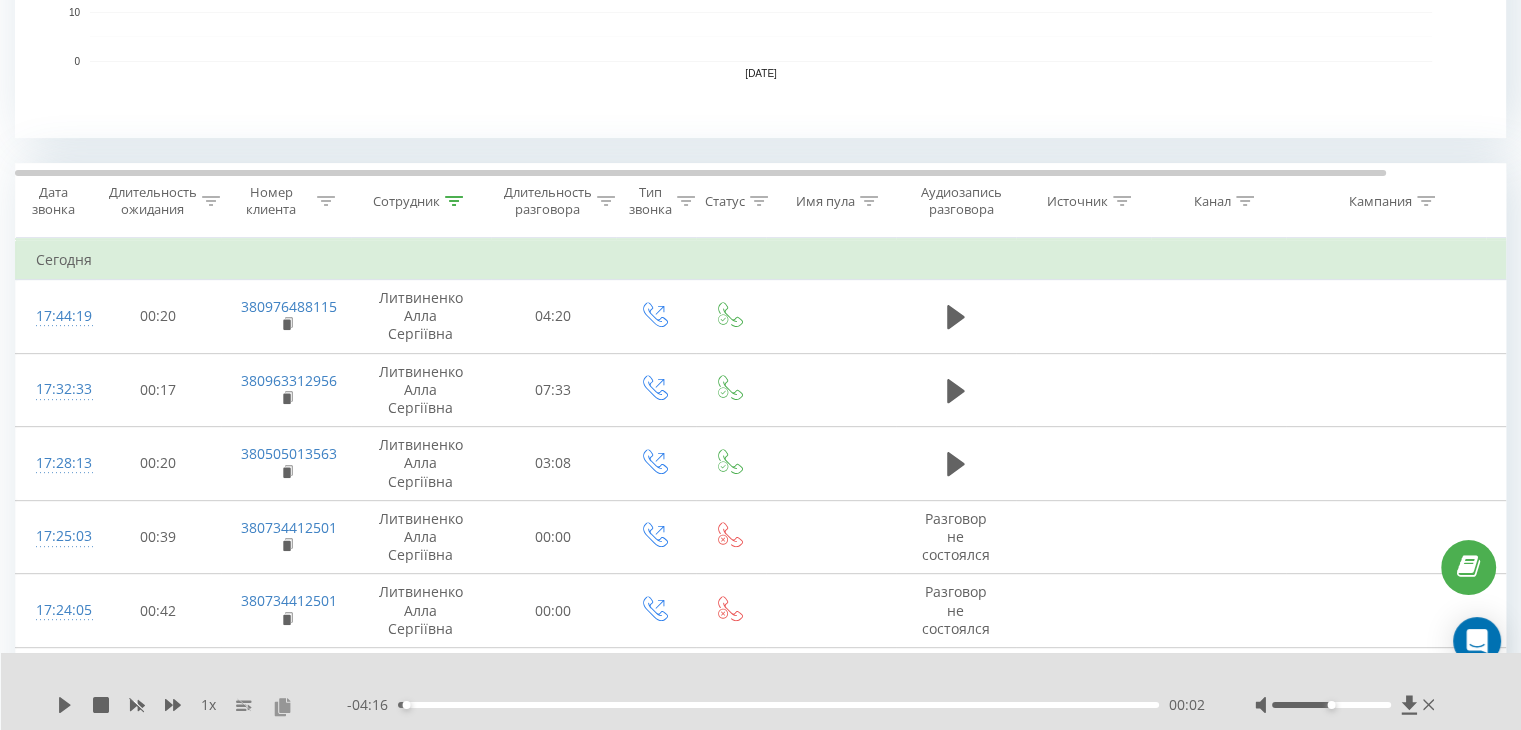 click at bounding box center (282, 706) 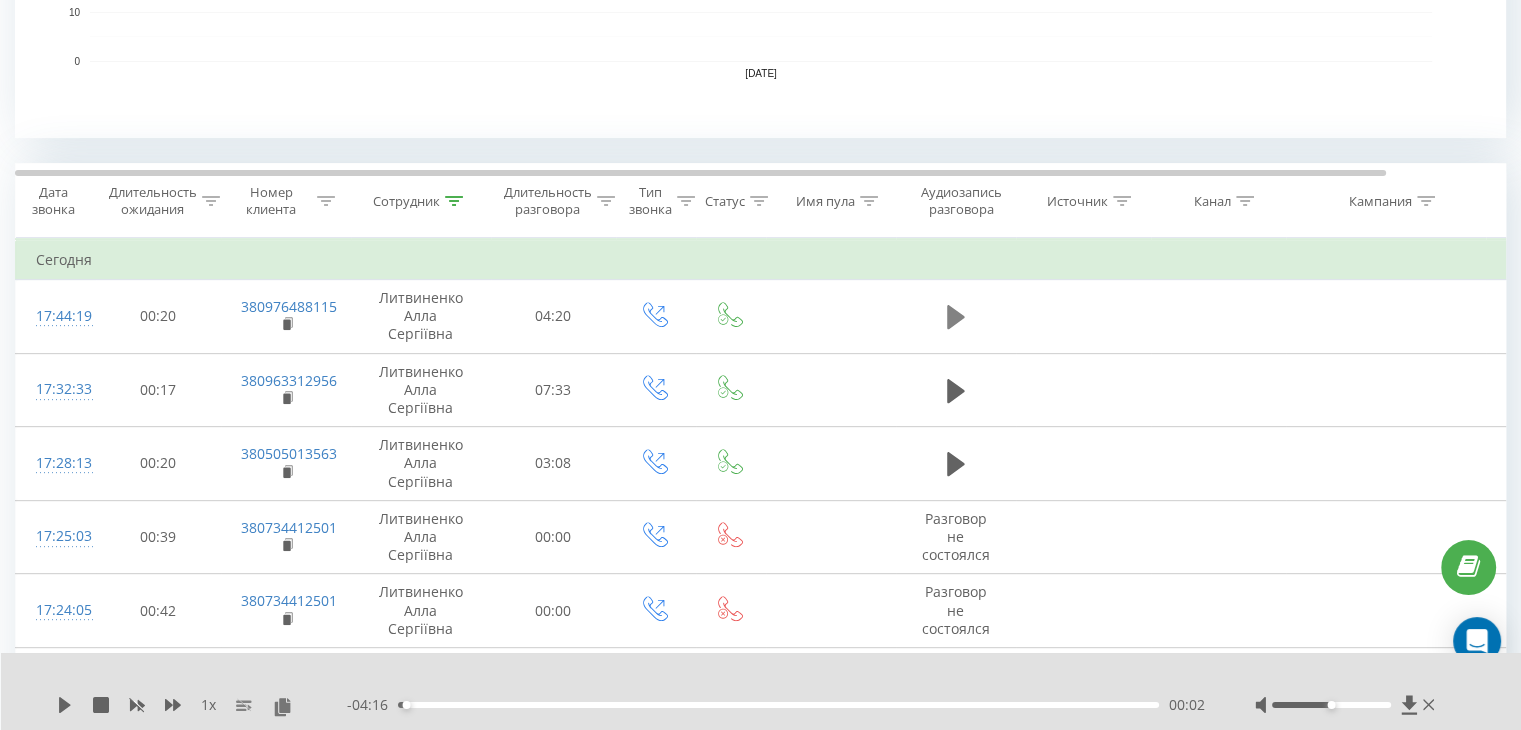 click 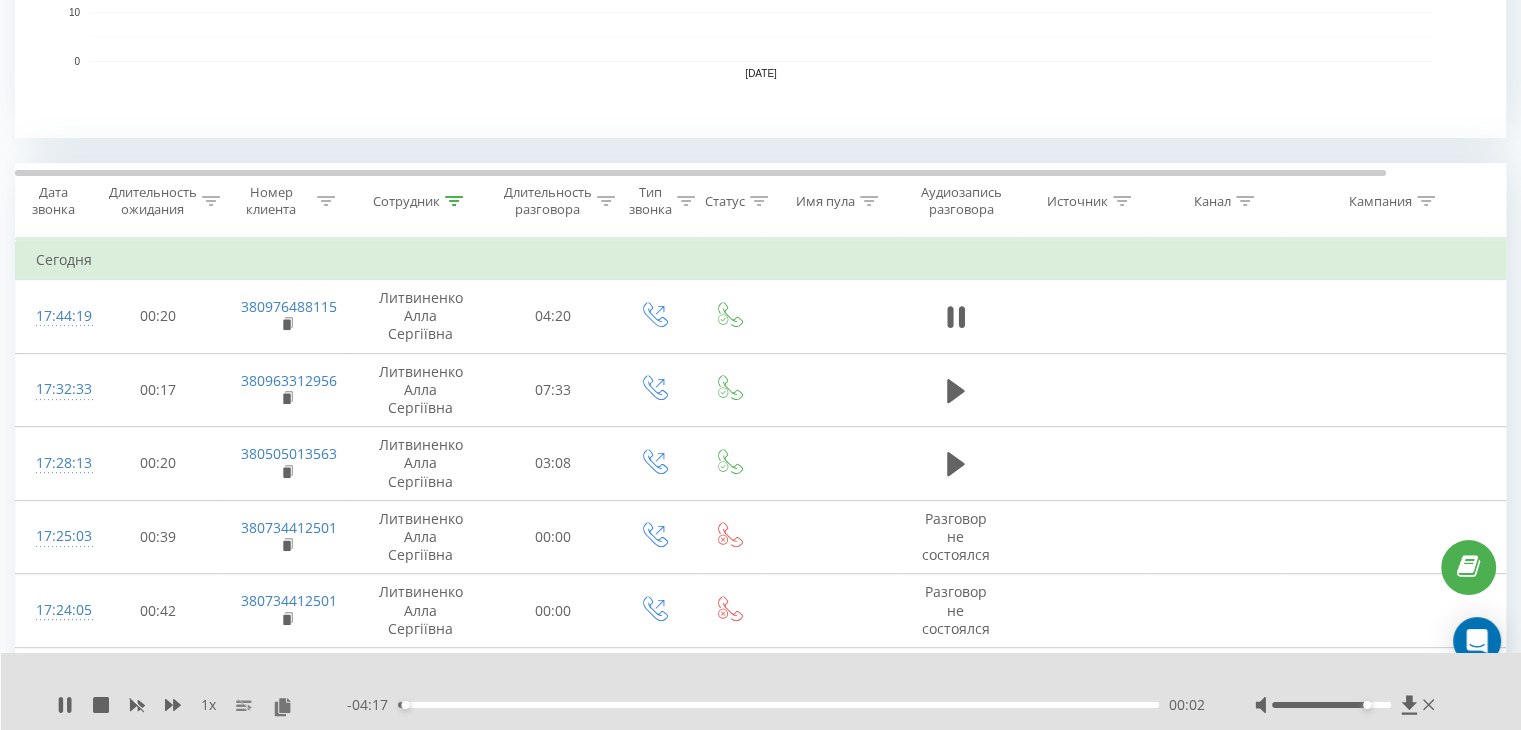 drag, startPoint x: 1328, startPoint y: 702, endPoint x: 1367, endPoint y: 707, distance: 39.319206 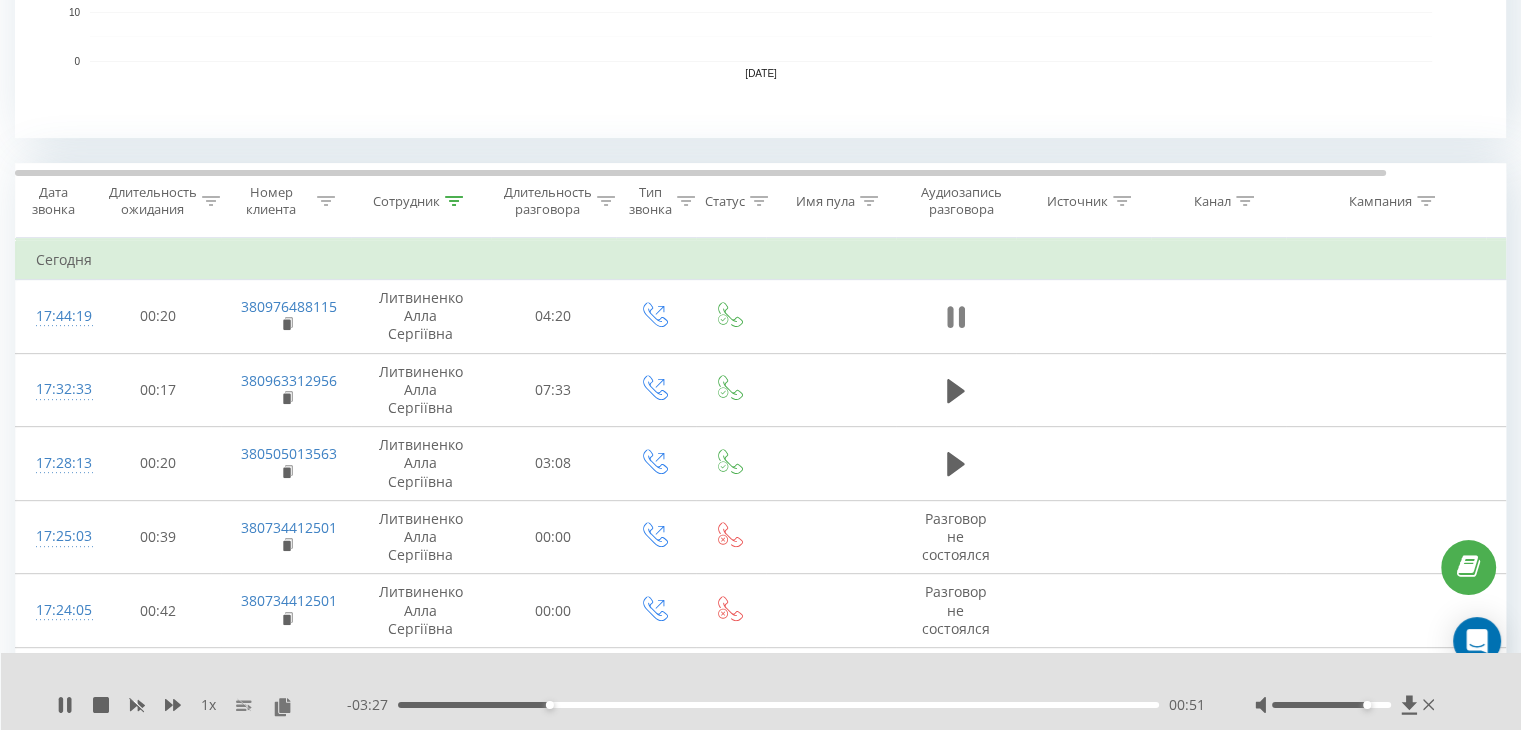 click 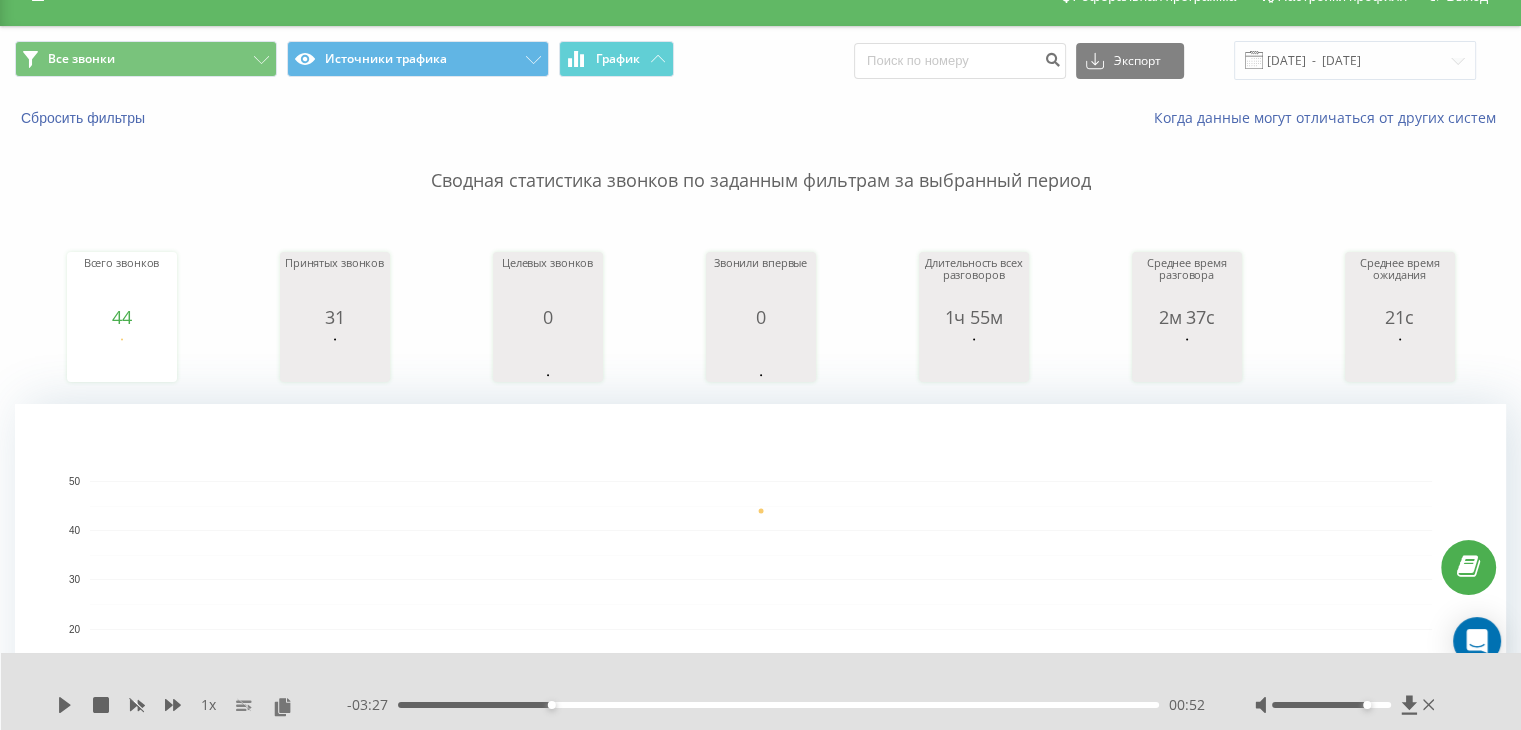 scroll, scrollTop: 0, scrollLeft: 0, axis: both 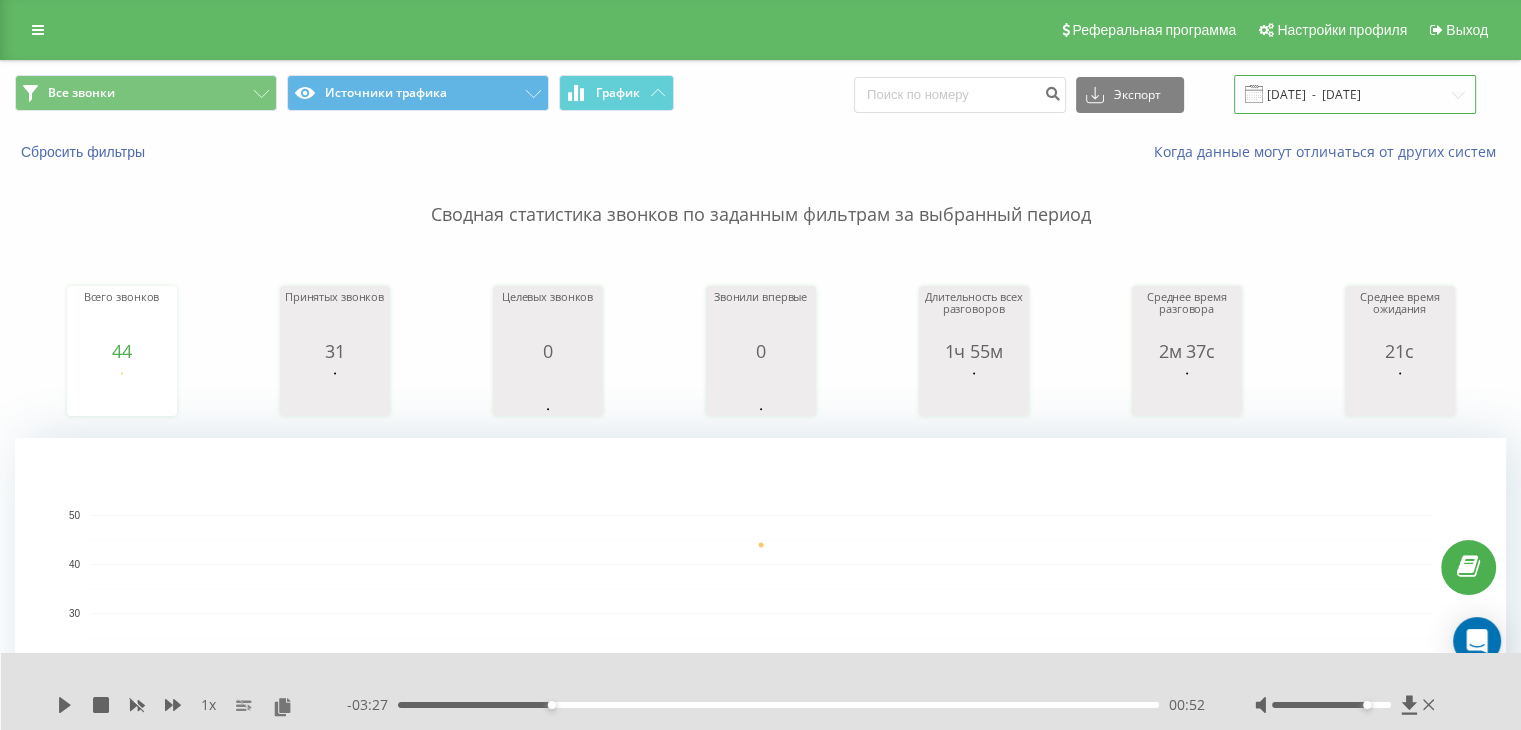 click on "[DATE]  -  [DATE]" at bounding box center [1355, 94] 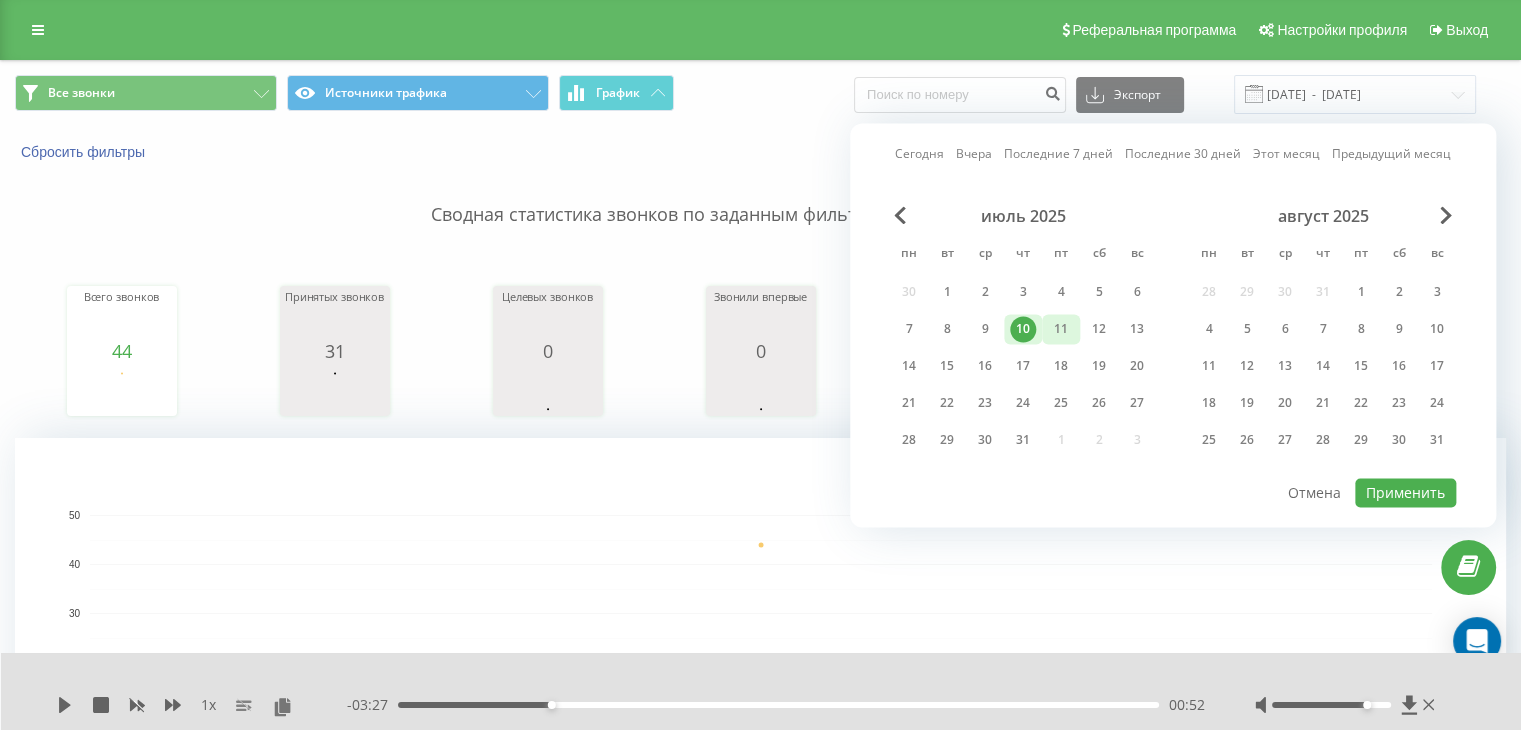 click on "11" at bounding box center (1061, 329) 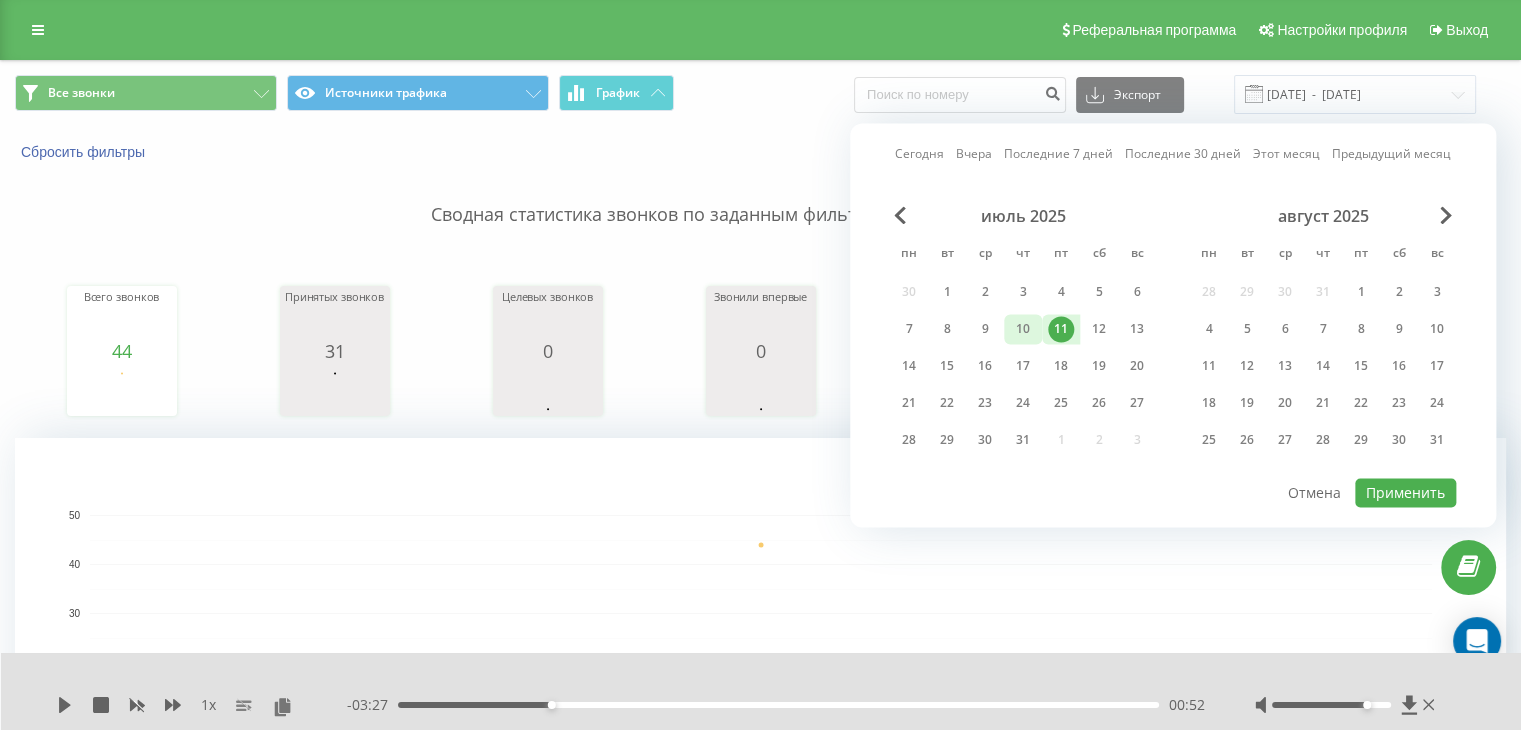 click on "10" at bounding box center (1023, 329) 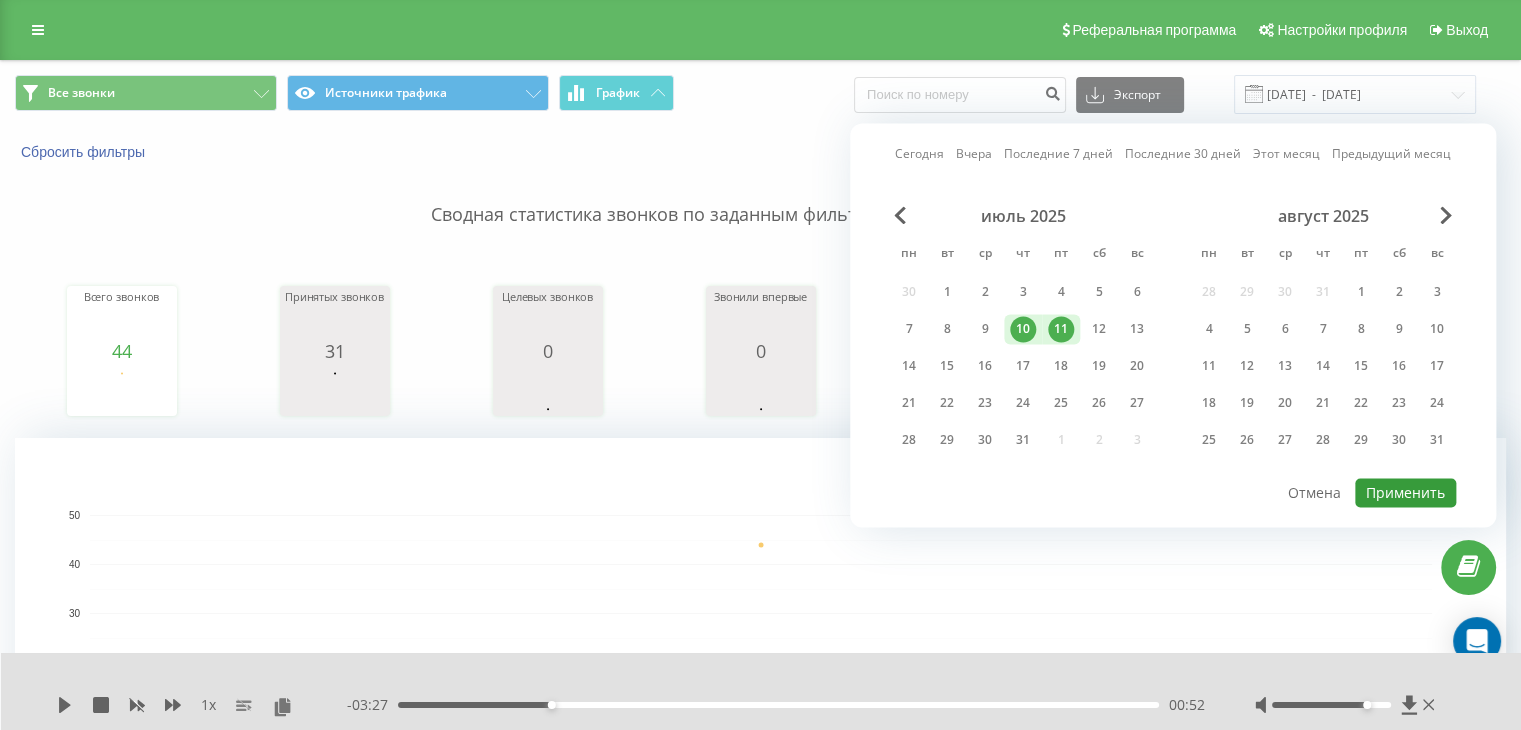 click on "Применить" at bounding box center [1405, 492] 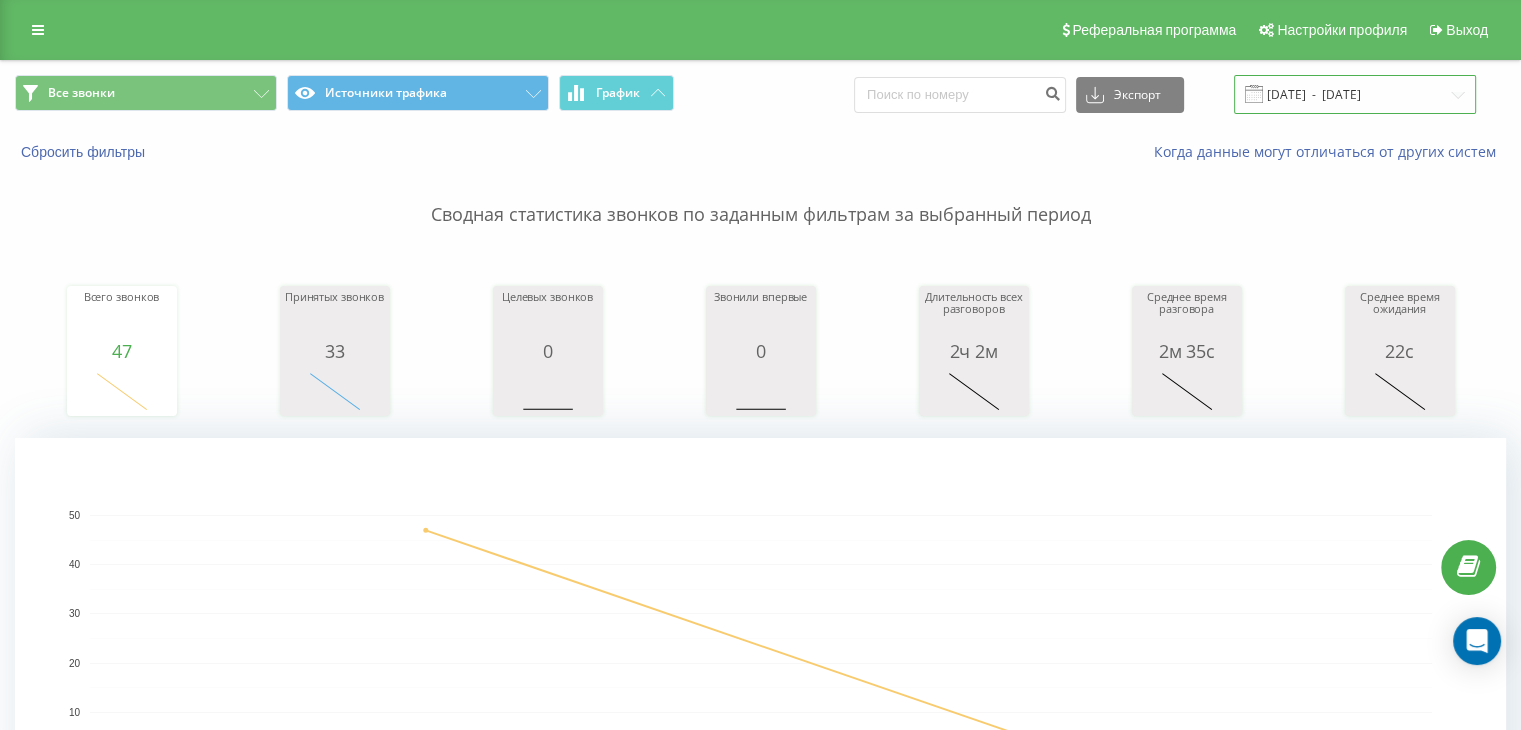 click on "[DATE]  -  [DATE]" at bounding box center [1355, 94] 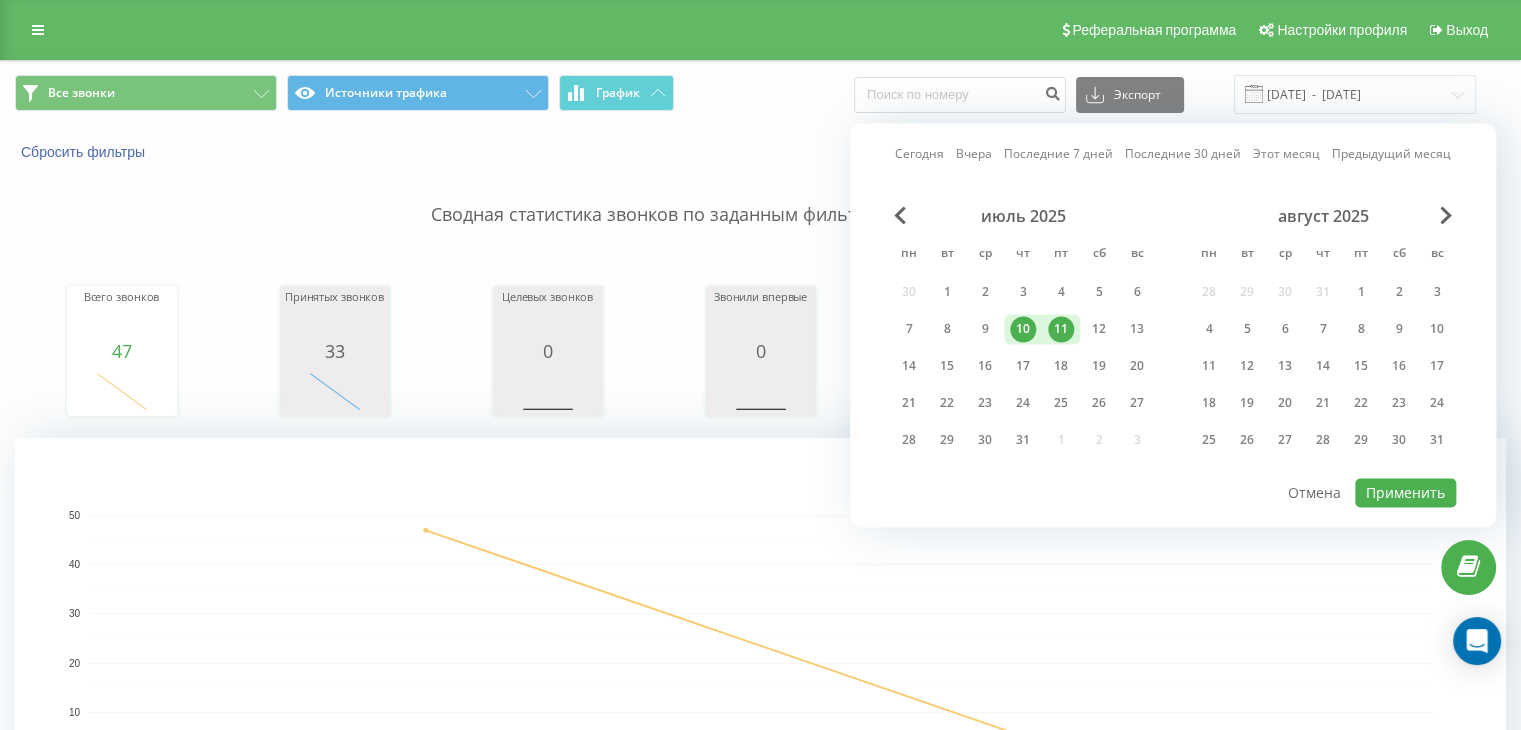 click on "10" at bounding box center [1023, 329] 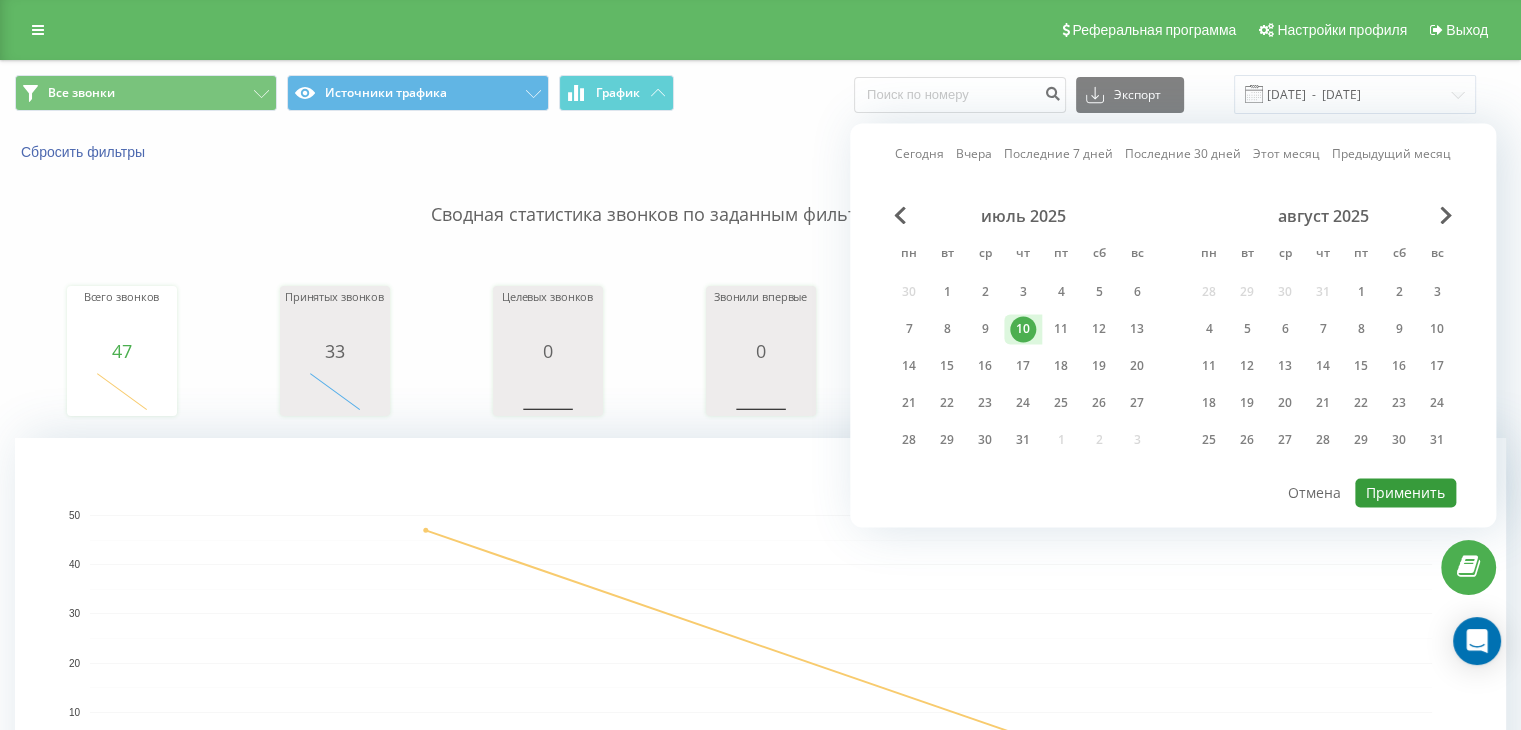 click on "Применить" at bounding box center (1405, 492) 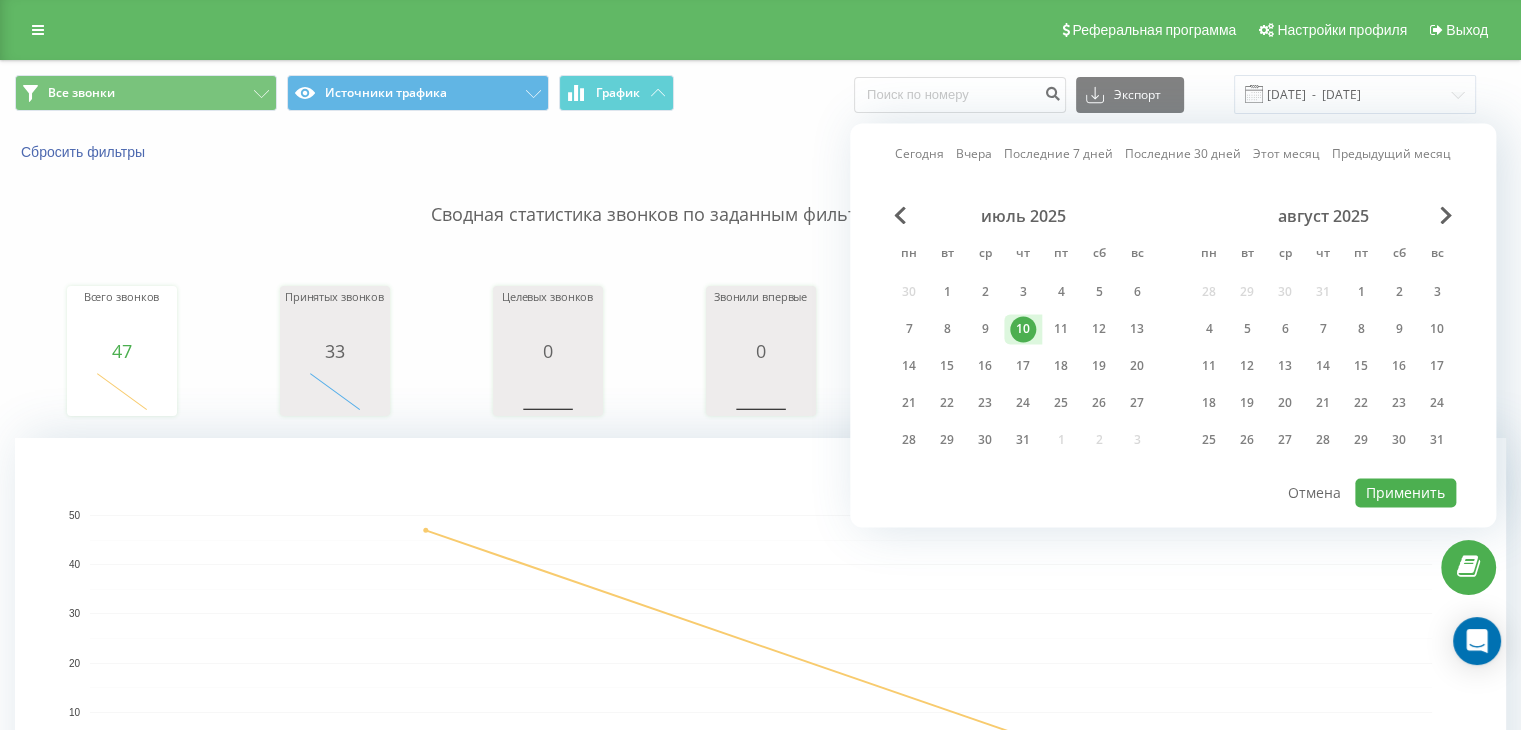 type on "[DATE]  -  [DATE]" 